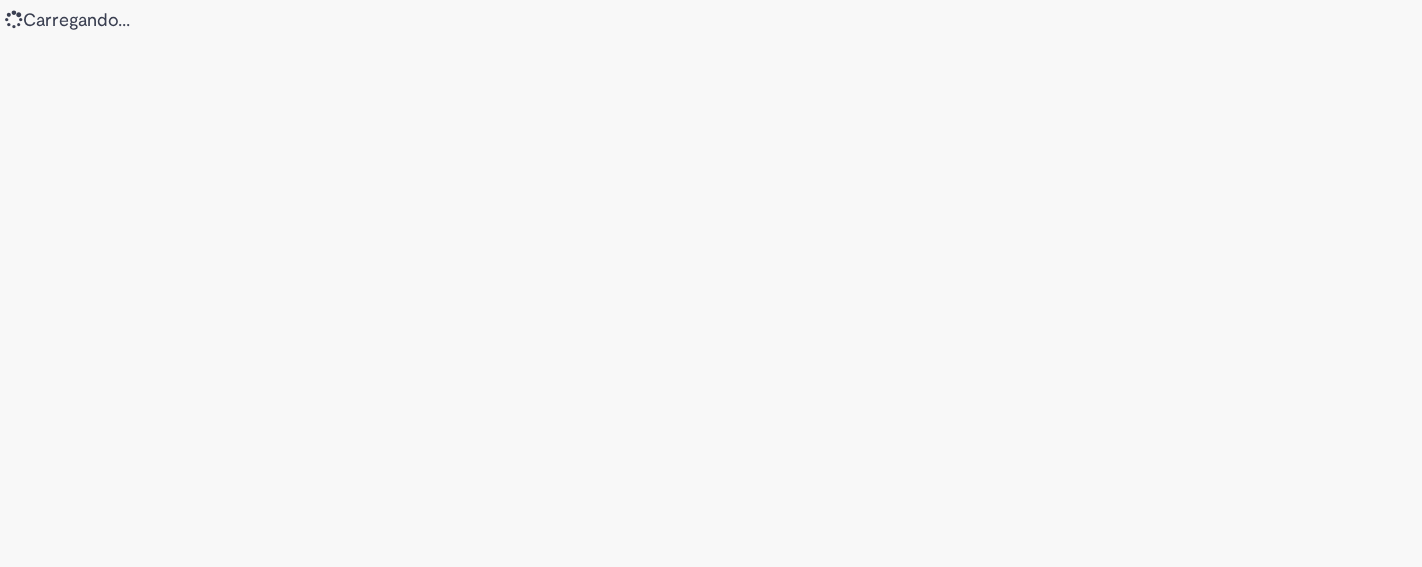 scroll, scrollTop: 0, scrollLeft: 0, axis: both 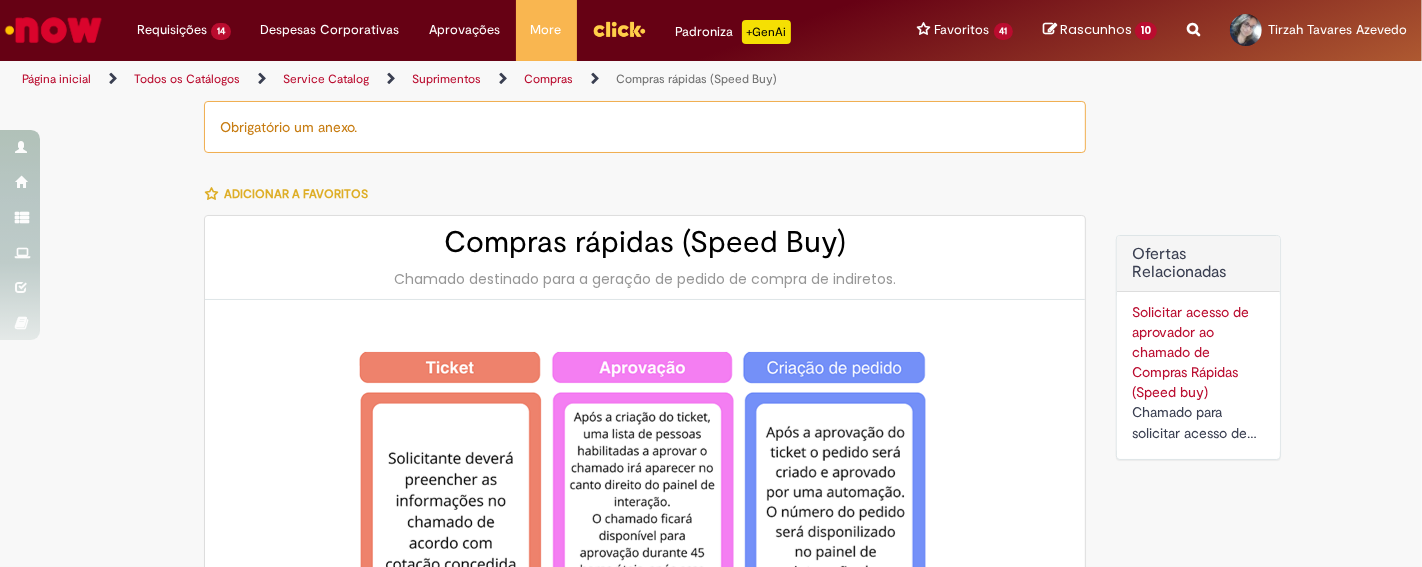 type on "********" 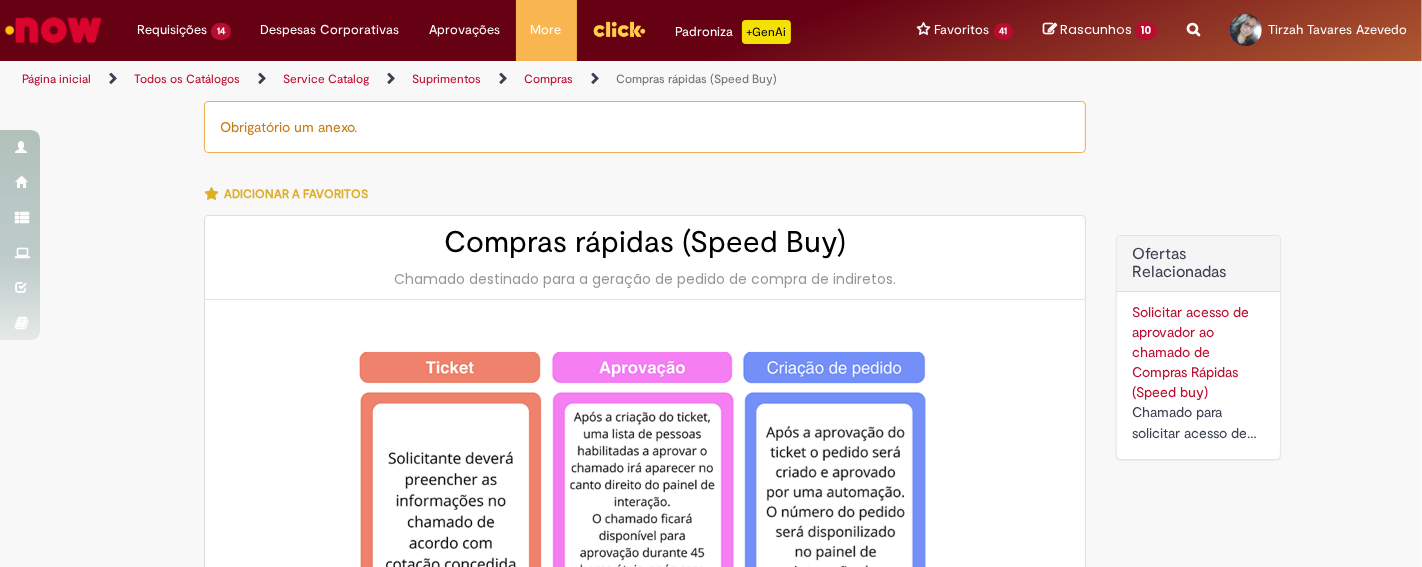 type on "**********" 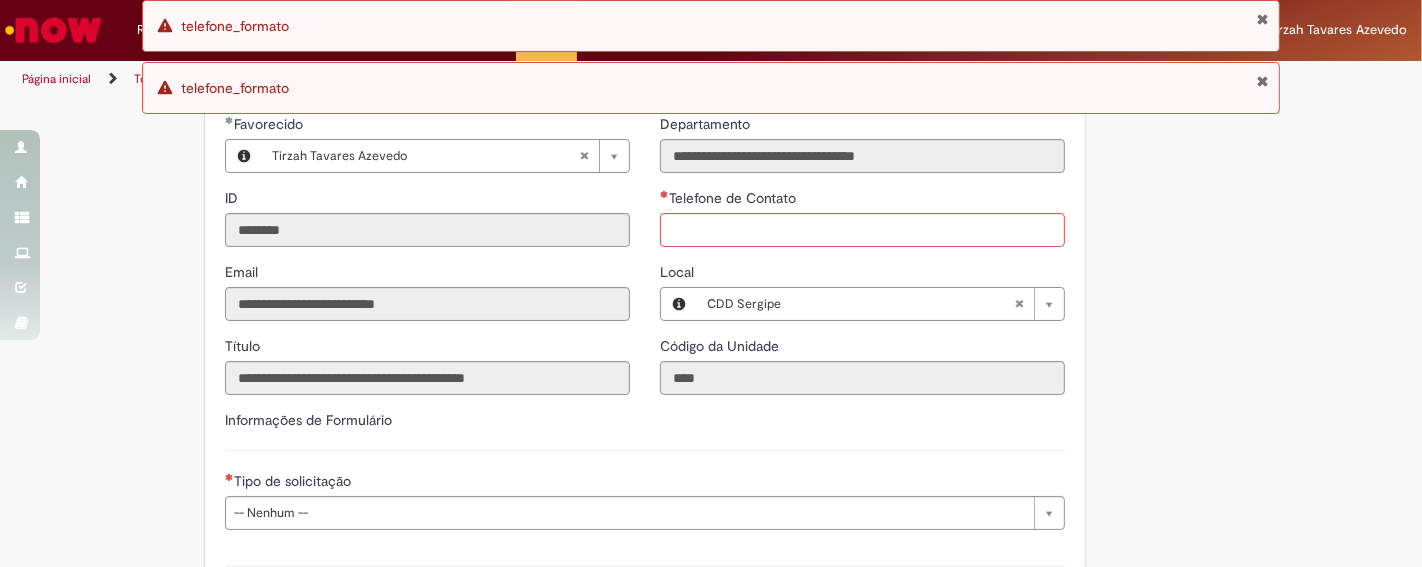 click on "Obrigatório um anexo.
Adicionar a Favoritos
Compras rápidas (Speed Buy)
Chamado destinado para a geração de pedido de compra de indiretos.
O Speed buy é a ferramenta oficial para a geração de pedidos de compra que atenda aos seguintes requisitos:
Compras de material e serviço indiretos
Compras inferiores a R$13.000 *
Compras com fornecedores nacionais
Compras de material sem contrato ativo no SAP para o centro solicitado
* Essa cota é referente ao tipo de solicitação padrão de Speed buy. Os chamados com cotas especiais podem possuir valores divergentes.
Regras de Utilização
No campo “Tipo de Solicitação” selecionar a opção correspondente a sua unidade de negócio.
Solicitação Padrão de Speed buy:
Fábricas, centros de Excelência e de Distribuição:  habilitado para todos usuários ambev
Cotas especiais de Speed buy:" at bounding box center (613, -742) 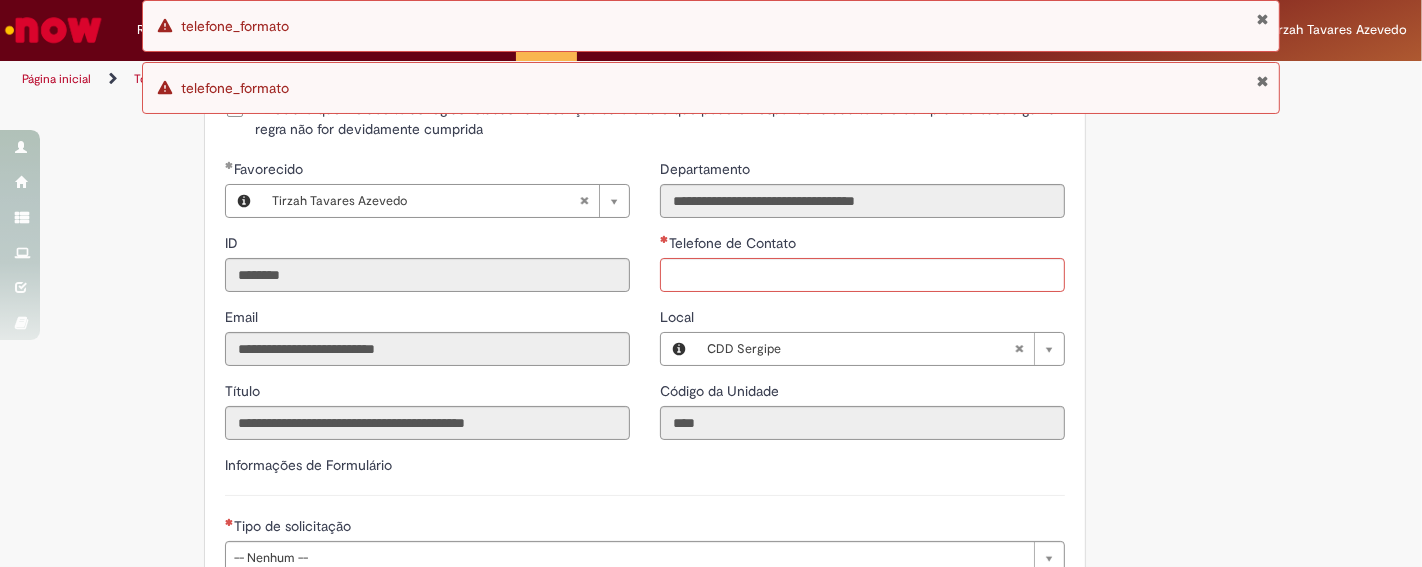 scroll, scrollTop: 2438, scrollLeft: 0, axis: vertical 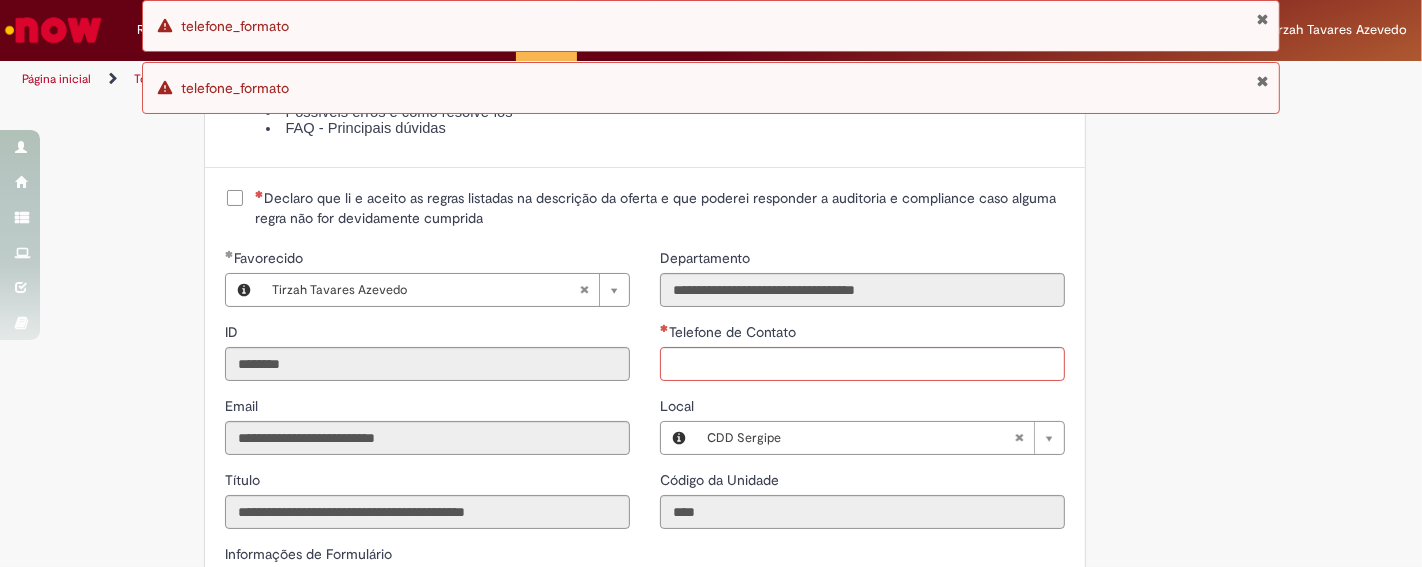 click on "Declaro que li e aceito as regras listadas na descrição da oferta e que poderei responder a auditoria e compliance caso alguma regra não for devidamente cumprida" at bounding box center (660, 208) 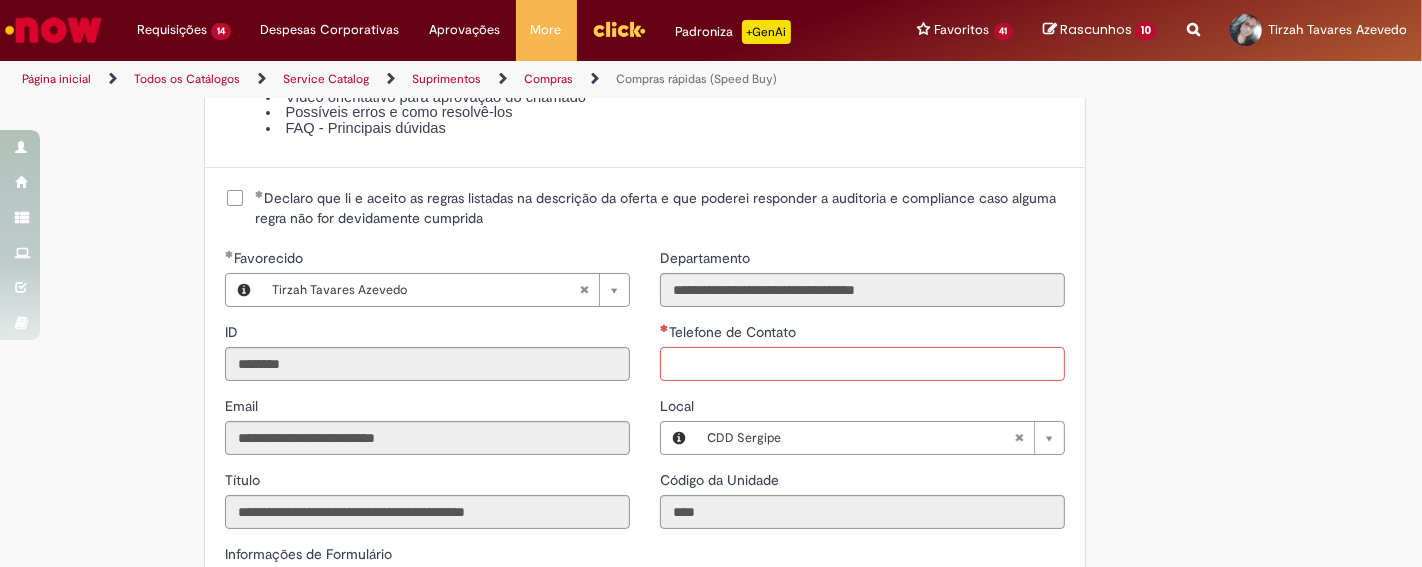 click on "Telefone de Contato" at bounding box center (862, 364) 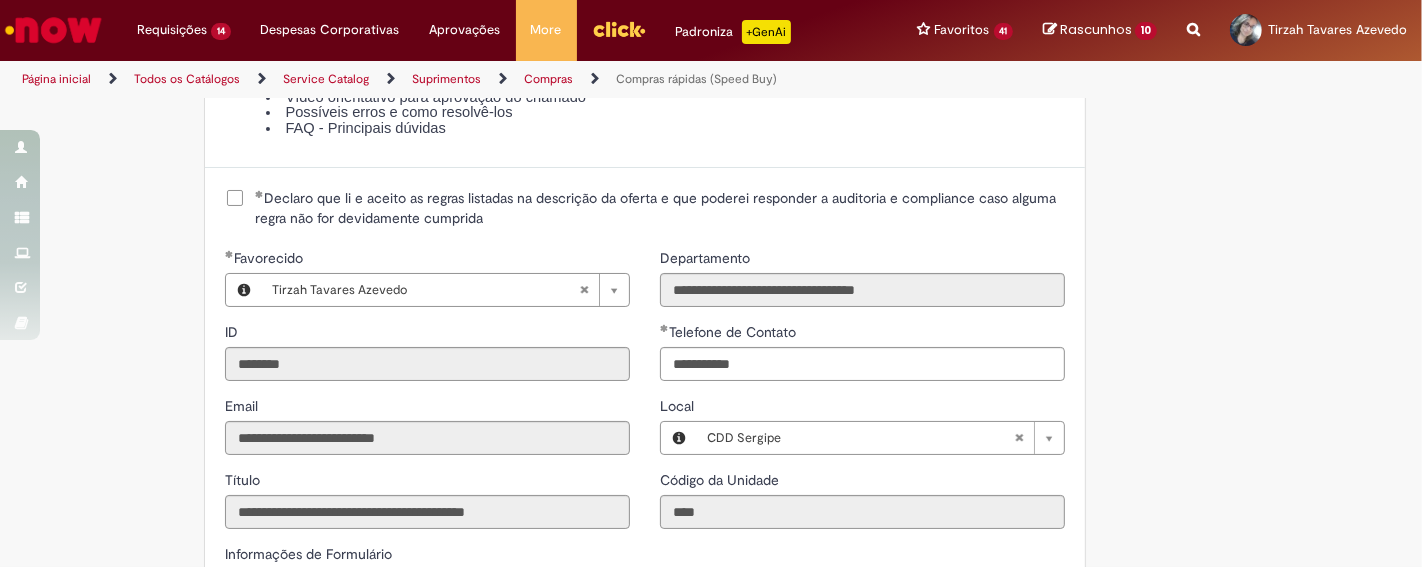 type on "**********" 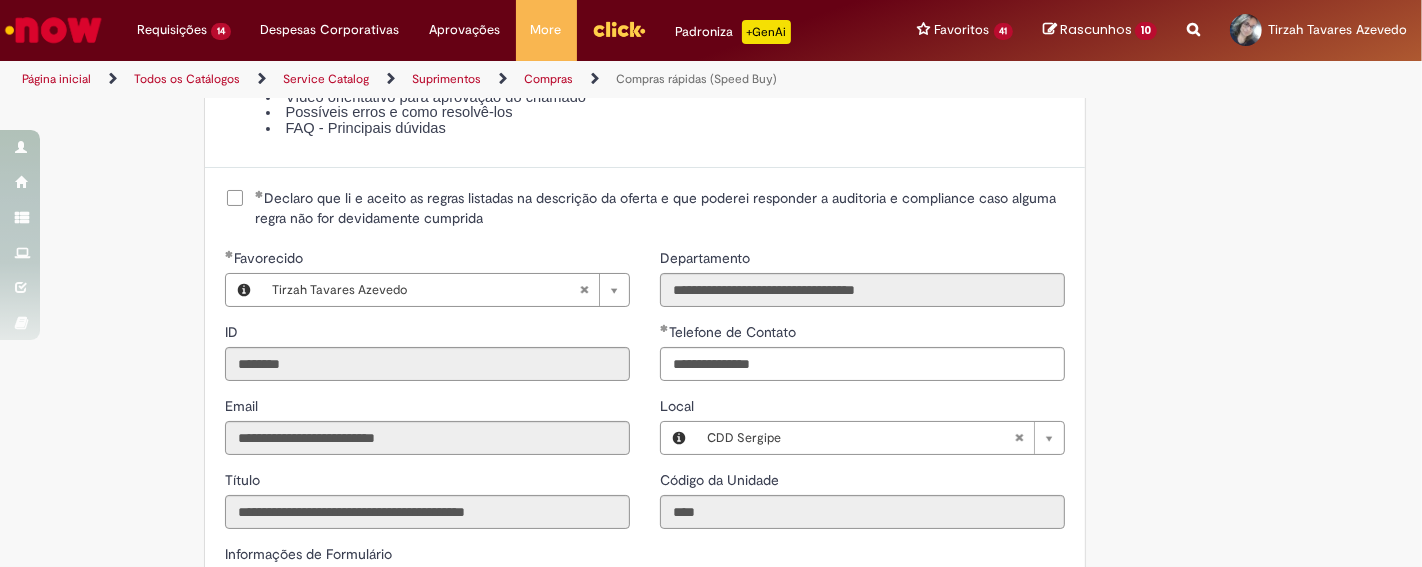 click on "Obrigatório um anexo.
Adicionar a Favoritos
Compras rápidas (Speed Buy)
Chamado destinado para a geração de pedido de compra de indiretos.
O Speed buy é a ferramenta oficial para a geração de pedidos de compra que atenda aos seguintes requisitos:
Compras de material e serviço indiretos
Compras inferiores a R$13.000 *
Compras com fornecedores nacionais
Compras de material sem contrato ativo no SAP para o centro solicitado
* Essa cota é referente ao tipo de solicitação padrão de Speed buy. Os chamados com cotas especiais podem possuir valores divergentes.
Regras de Utilização
No campo “Tipo de Solicitação” selecionar a opção correspondente a sua unidade de negócio.
Solicitação Padrão de Speed buy:
Fábricas, centros de Excelência e de Distribuição:  habilitado para todos usuários ambev
Cotas especiais de Speed buy:" at bounding box center [613, -608] 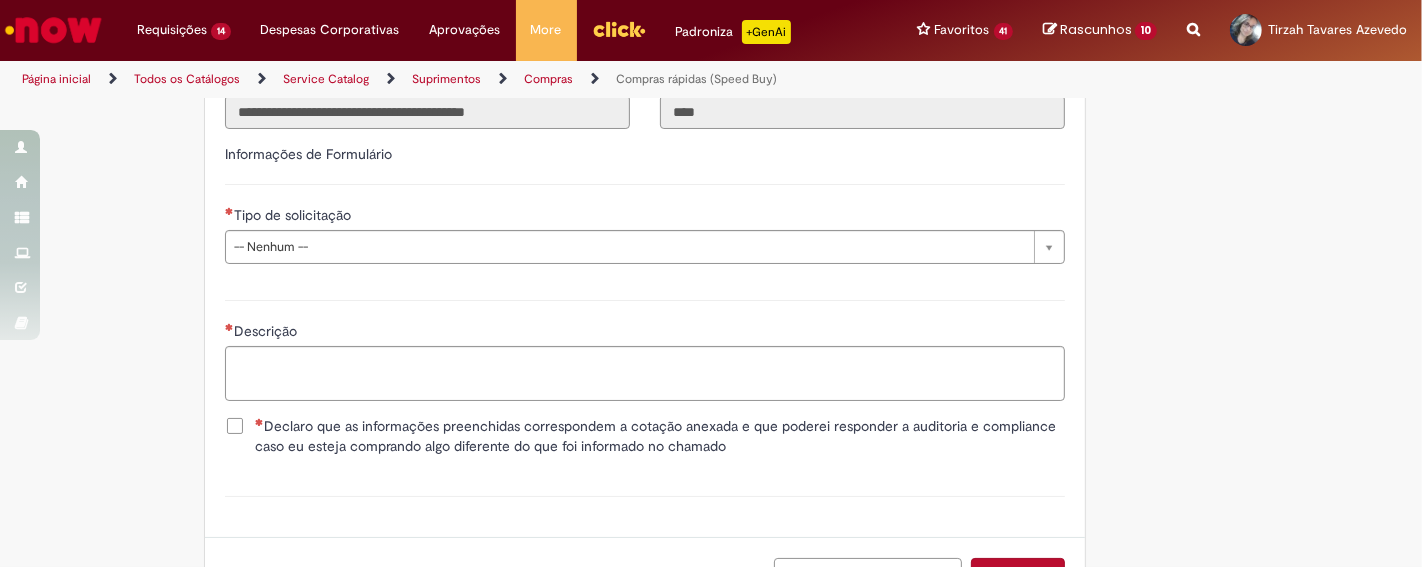 scroll, scrollTop: 2883, scrollLeft: 0, axis: vertical 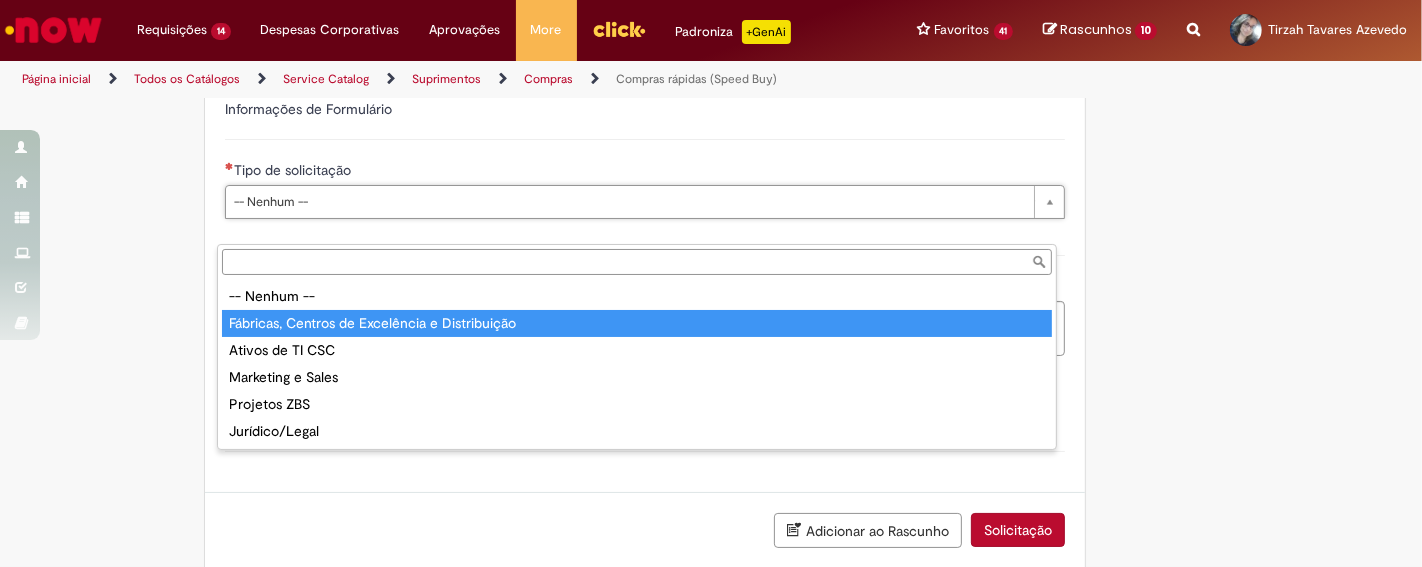 type on "**********" 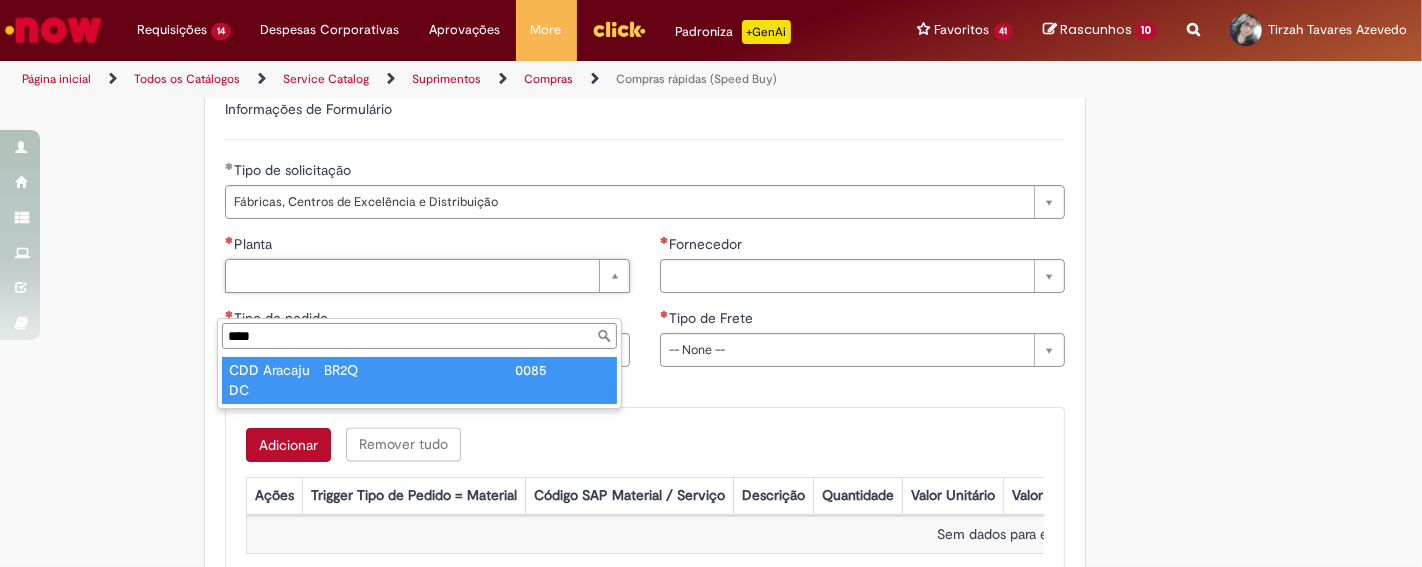 type on "****" 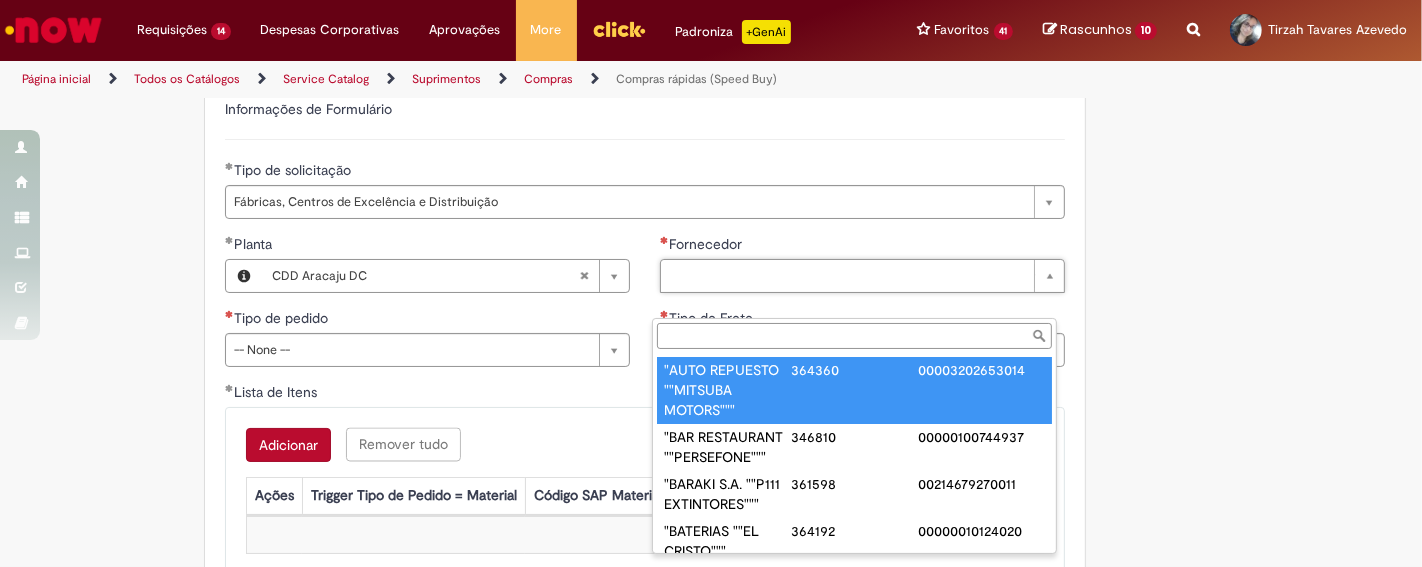 paste on "******" 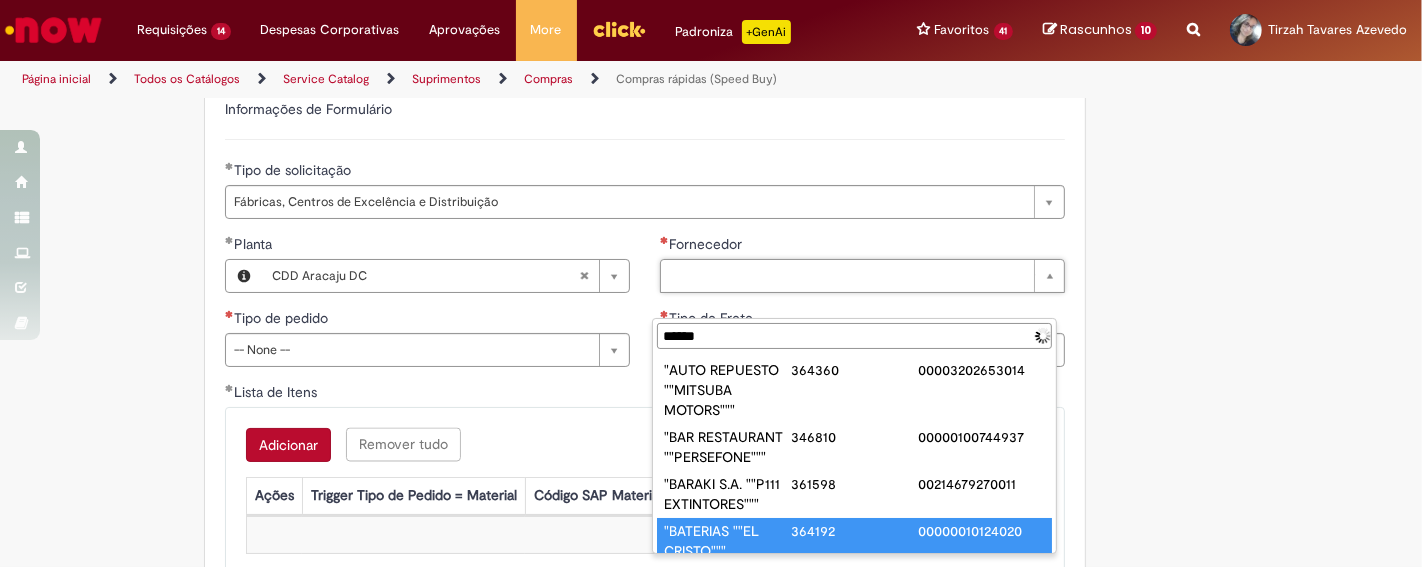 scroll, scrollTop: 0, scrollLeft: 0, axis: both 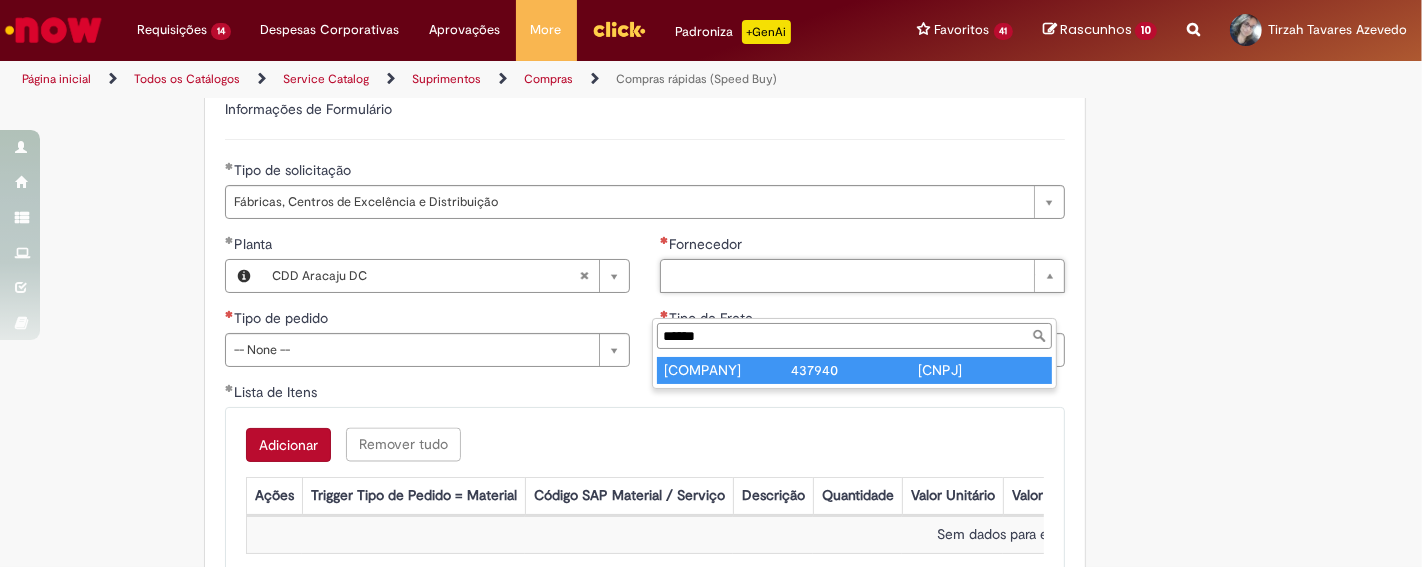type on "******" 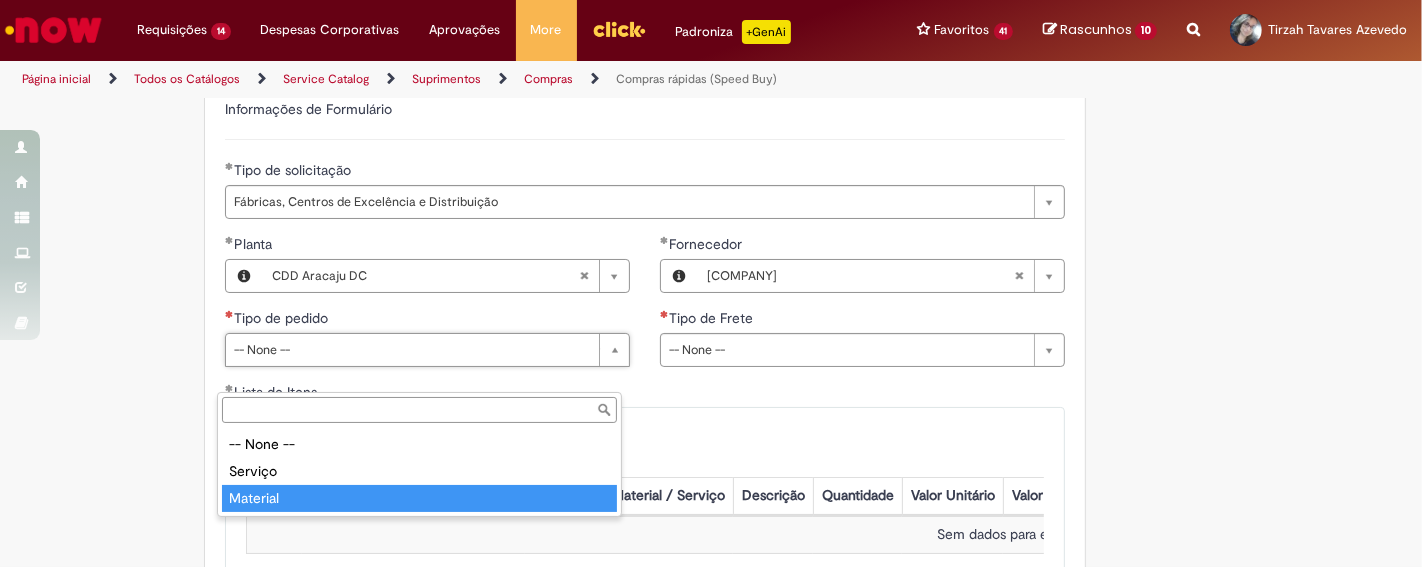 type on "********" 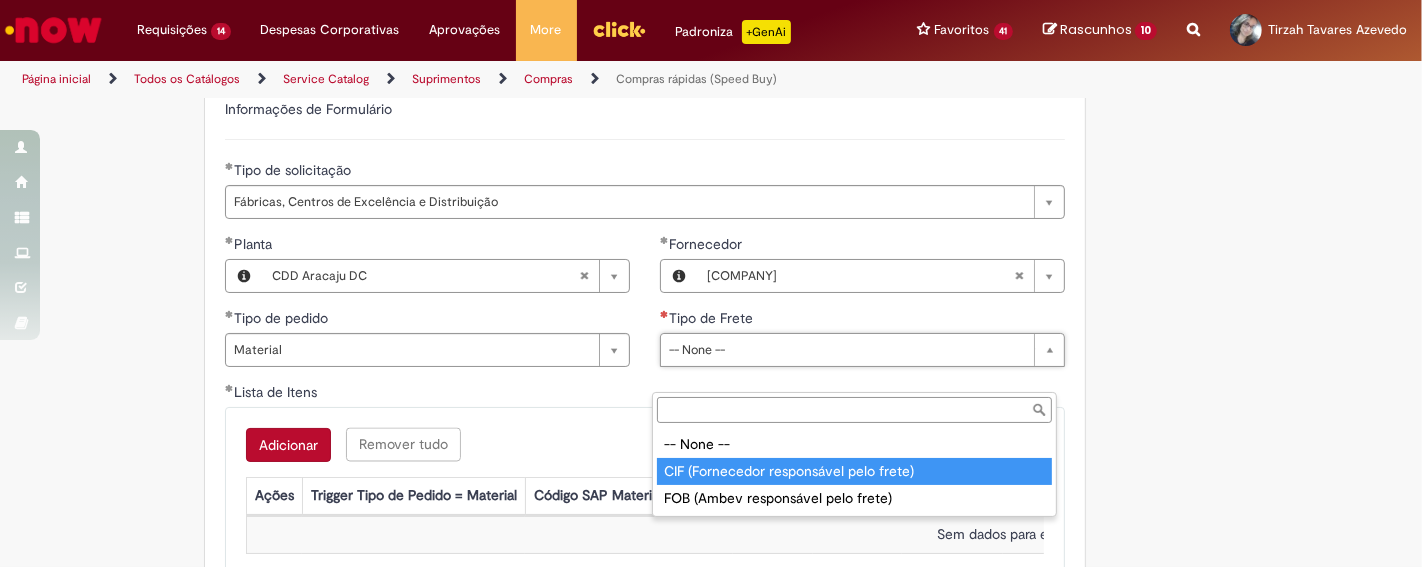 type on "**********" 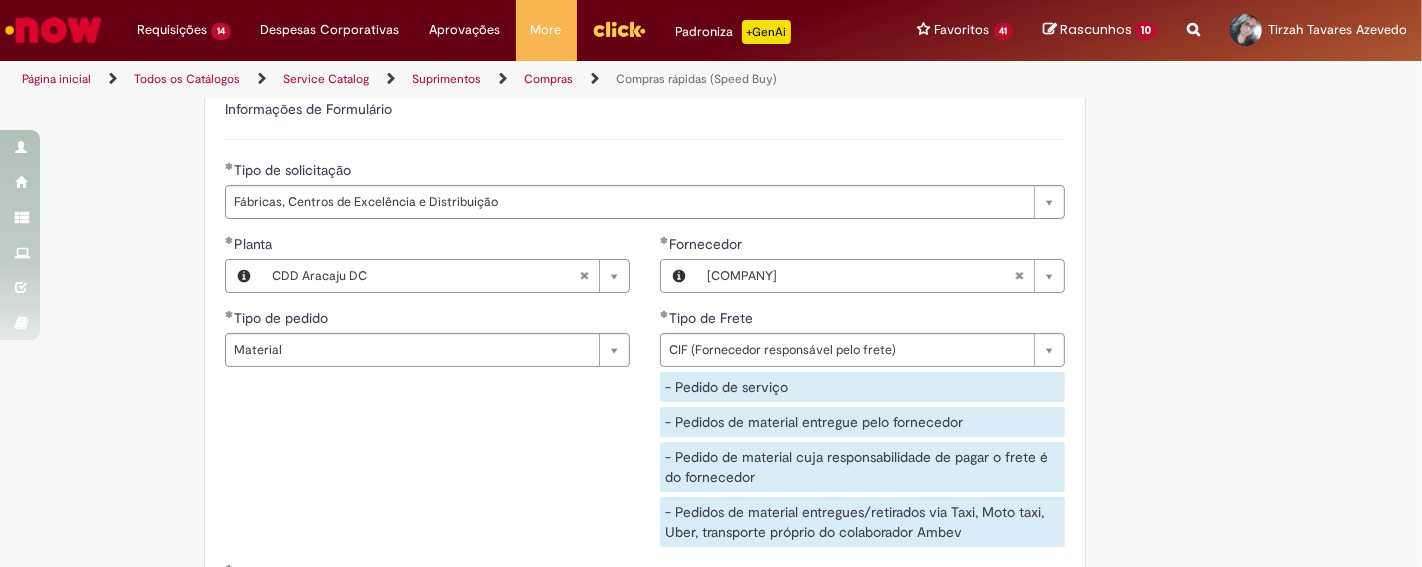 click on "**********" at bounding box center (645, 398) 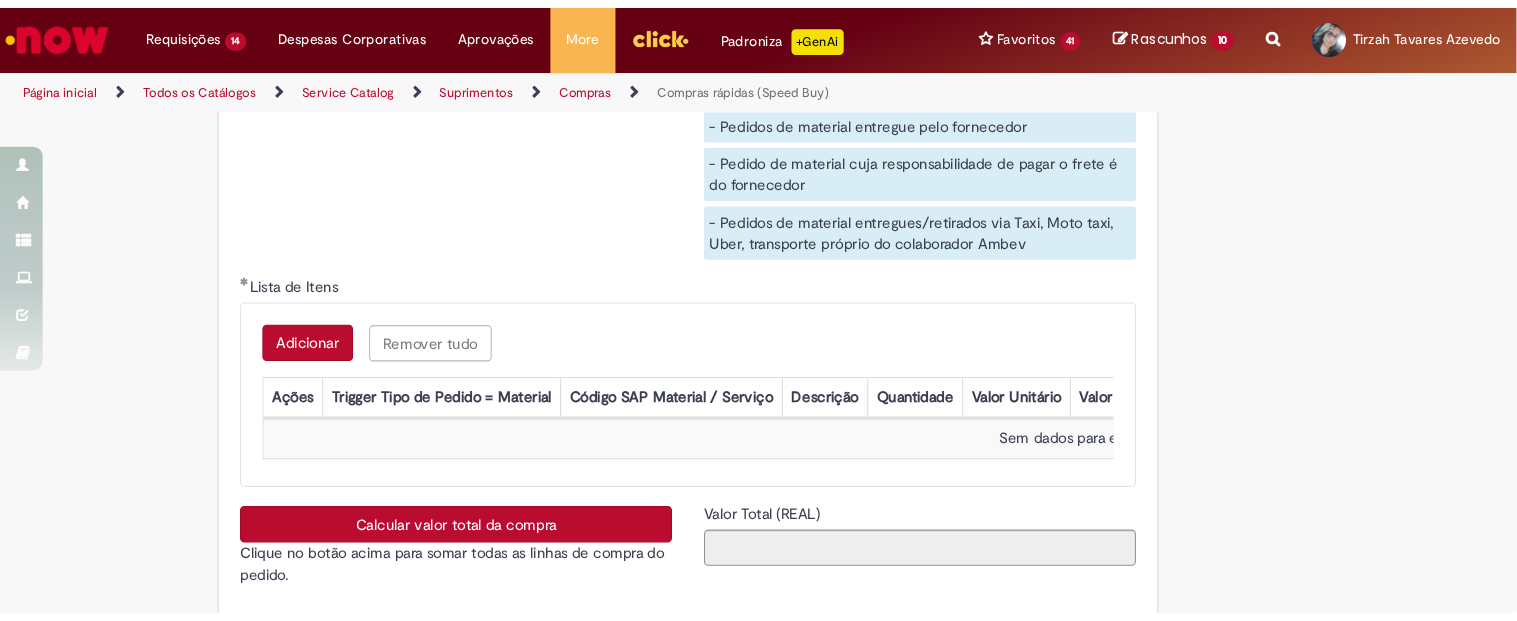 scroll, scrollTop: 3238, scrollLeft: 0, axis: vertical 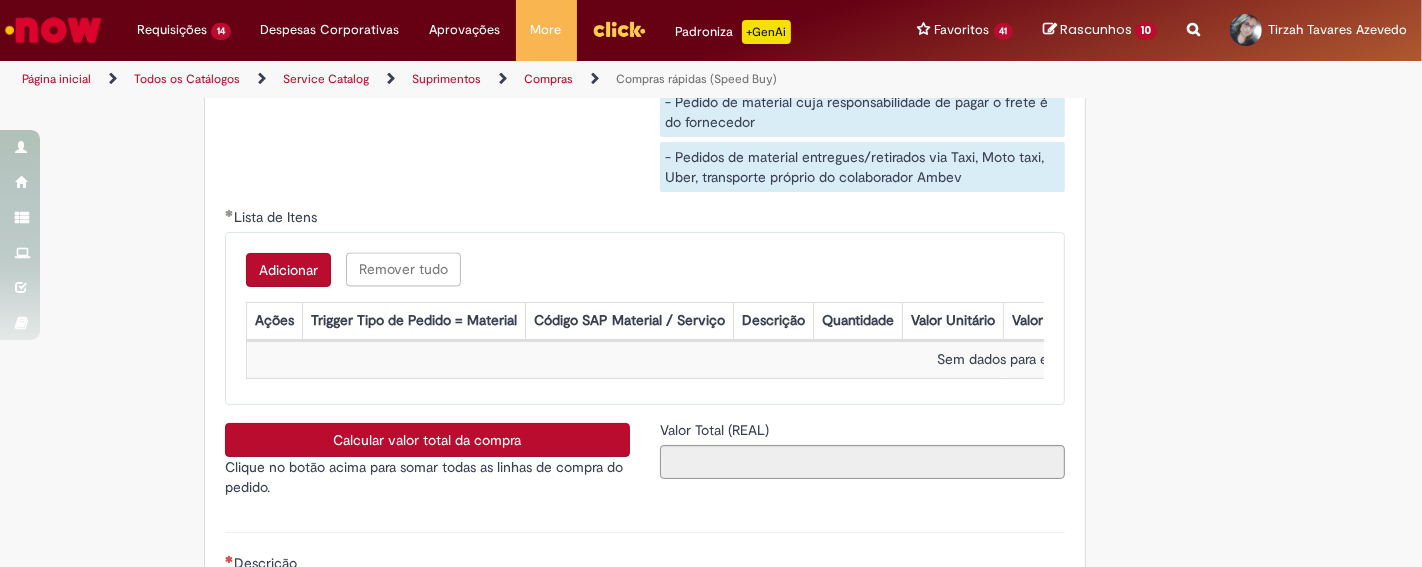 click on "Adicionar" at bounding box center [288, 270] 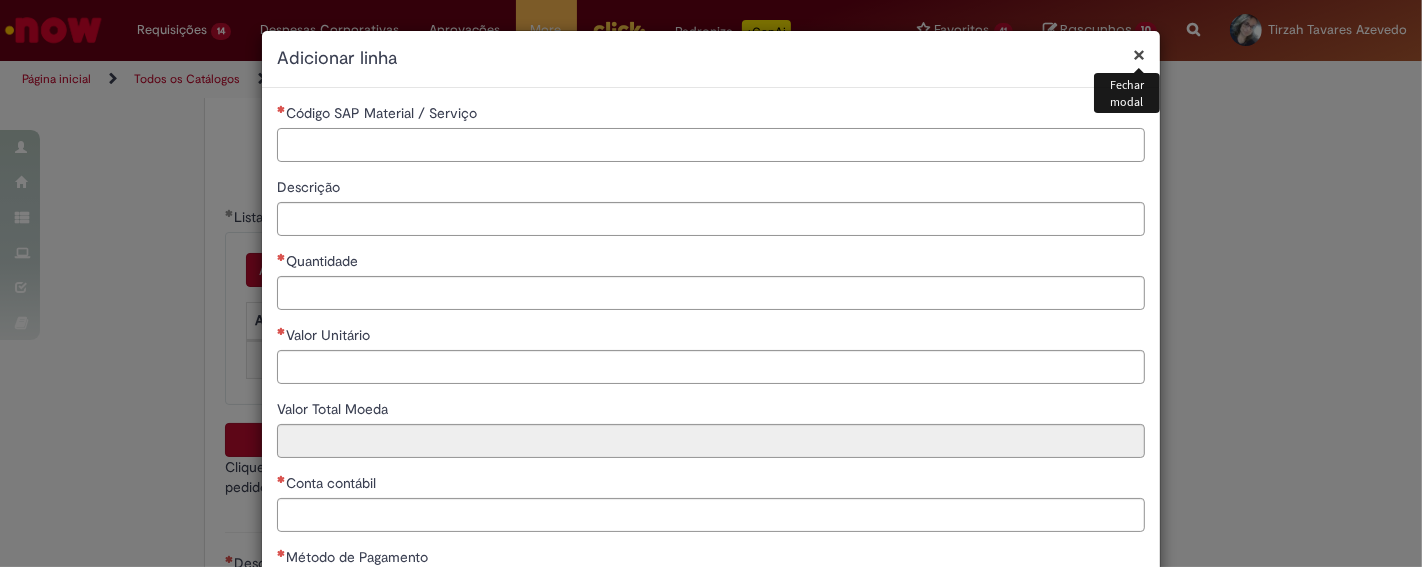click on "Código SAP Material / Serviço" at bounding box center [711, 145] 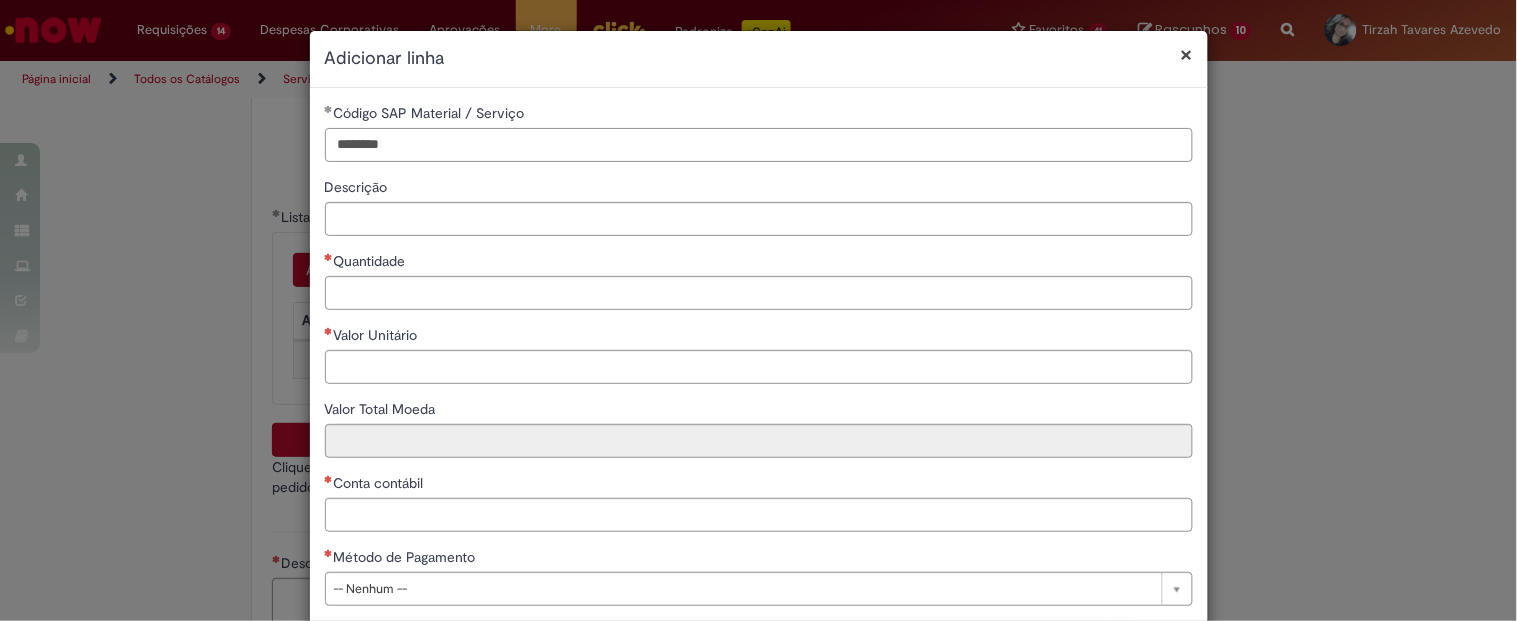 type on "********" 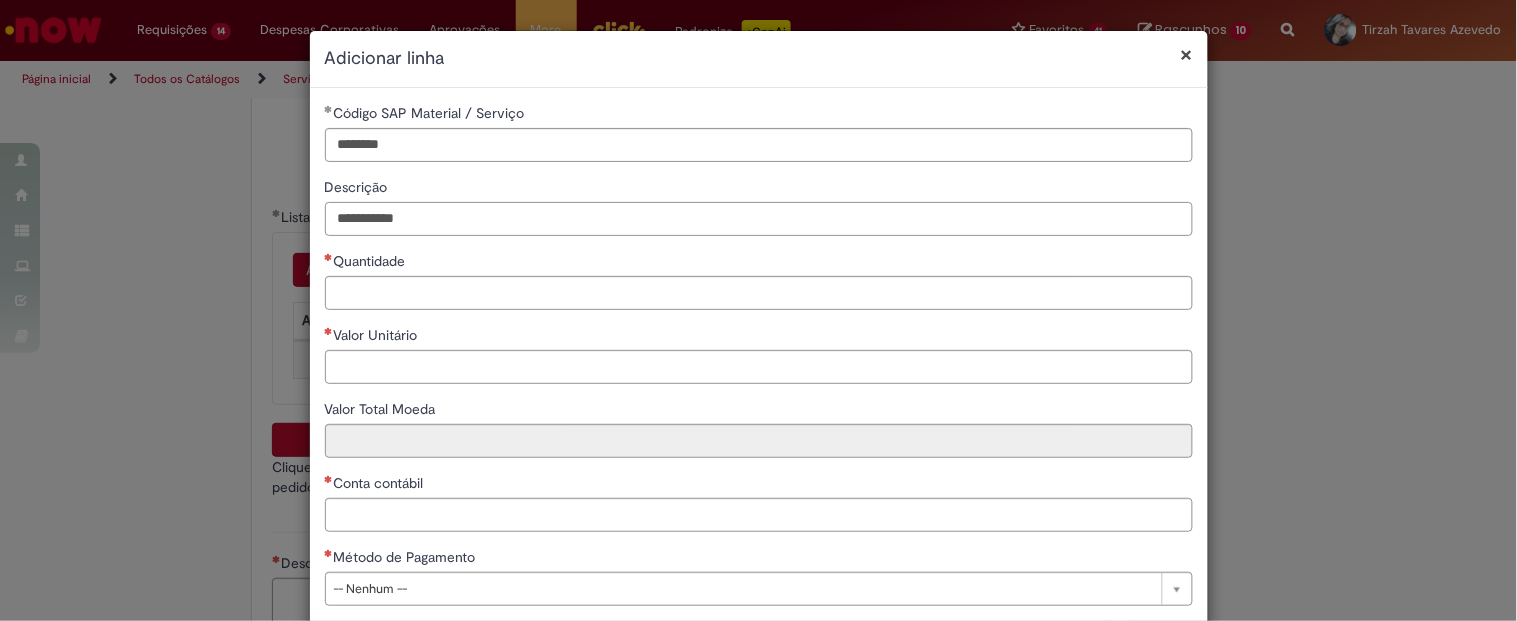 type on "**********" 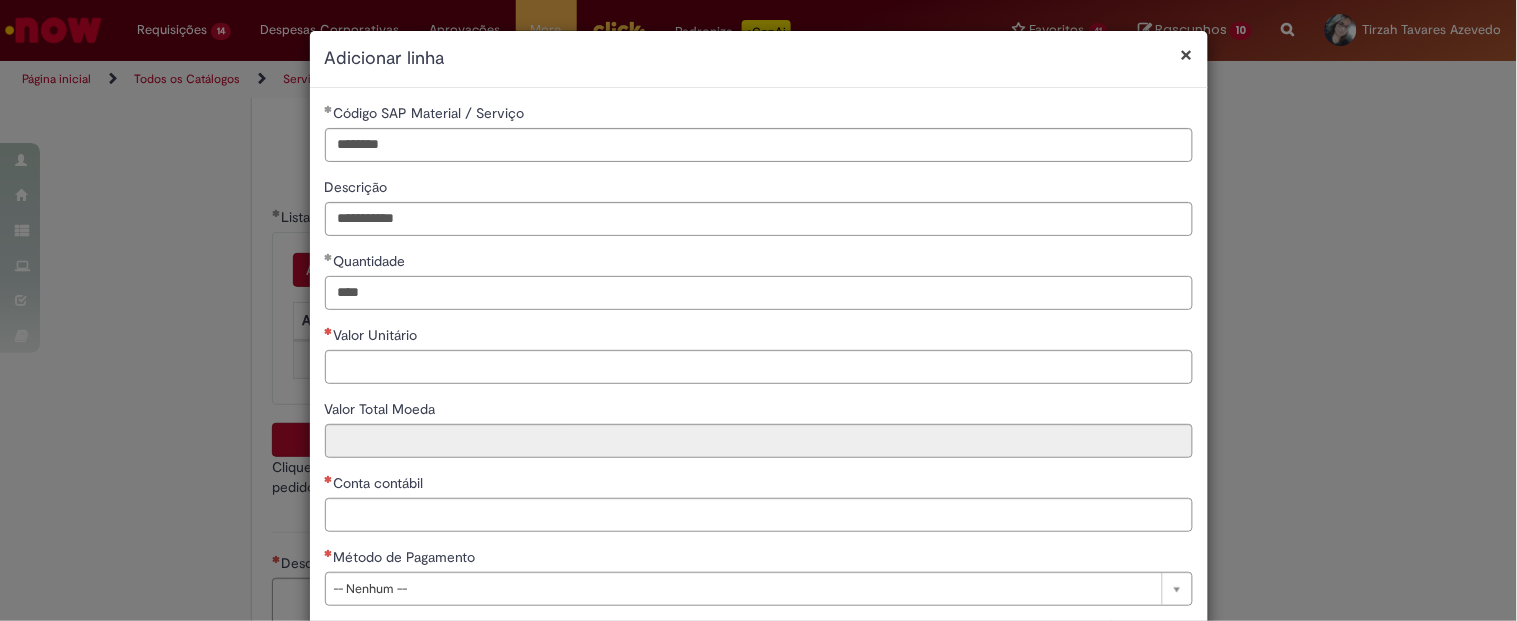 type on "****" 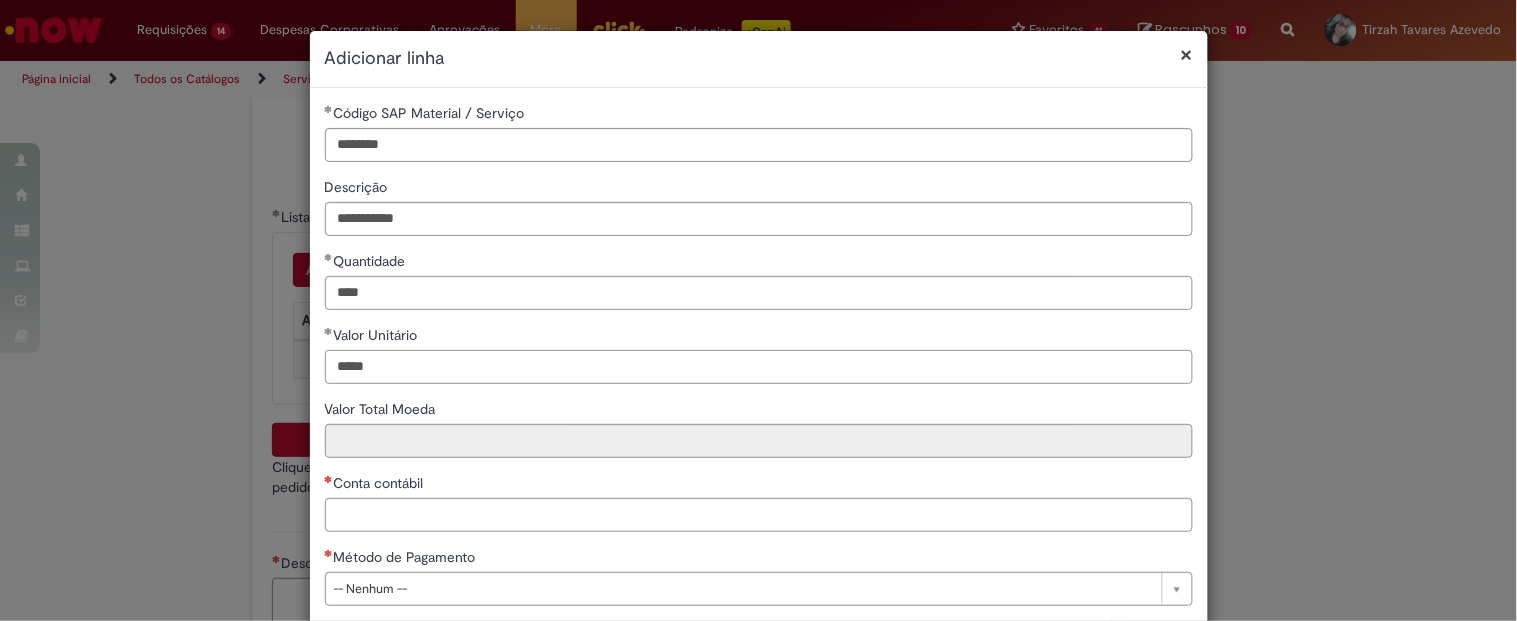 type on "*****" 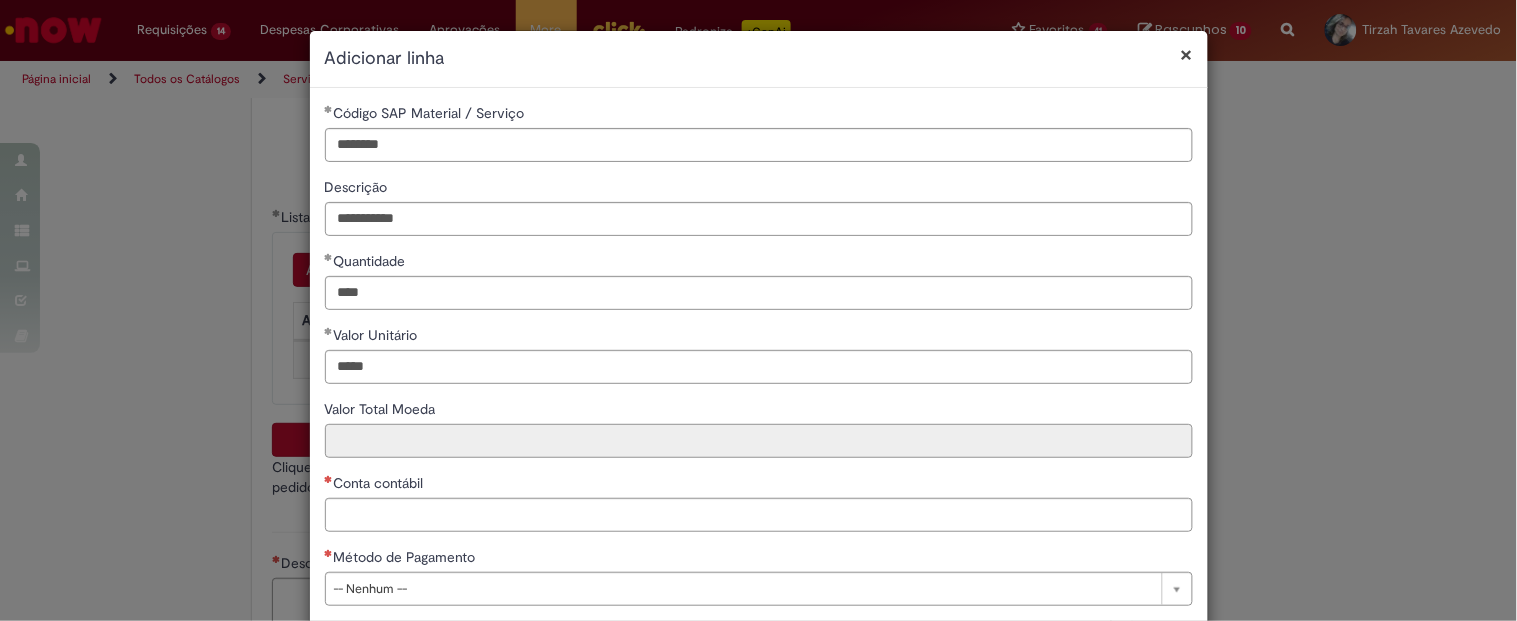 type on "*********" 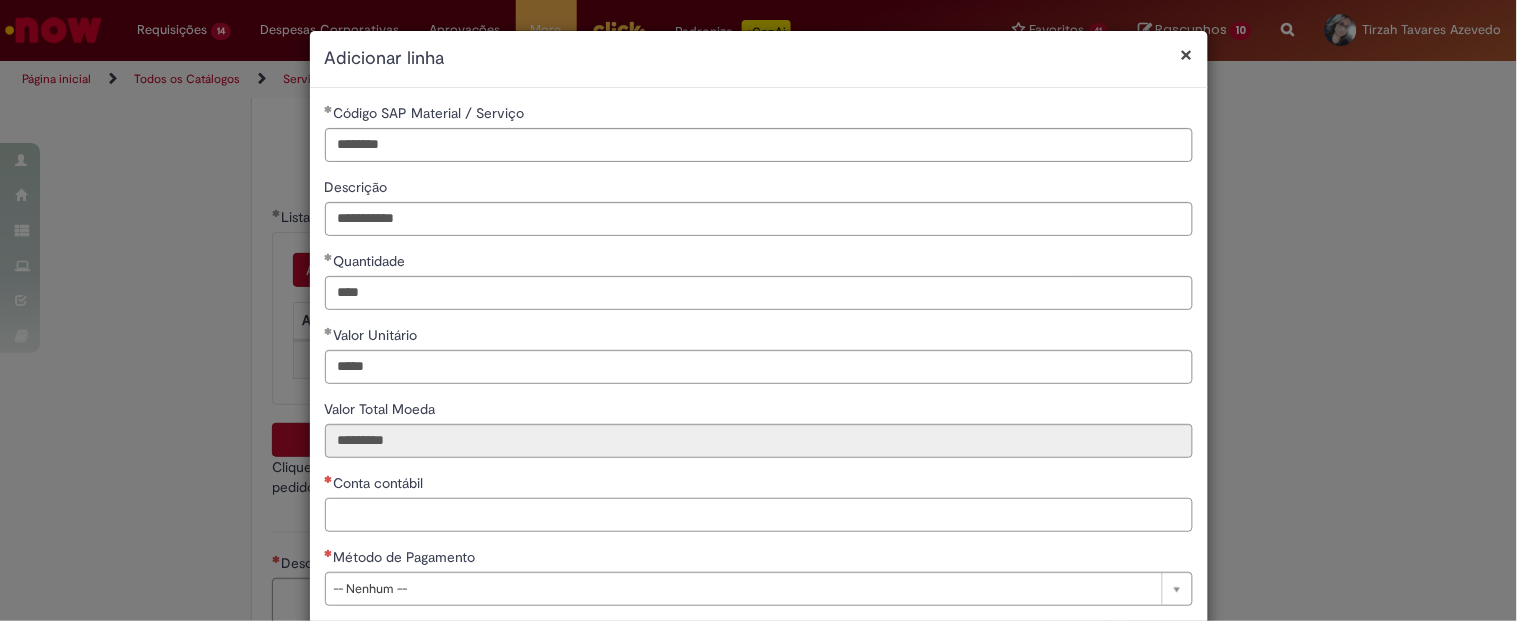 paste on "*******" 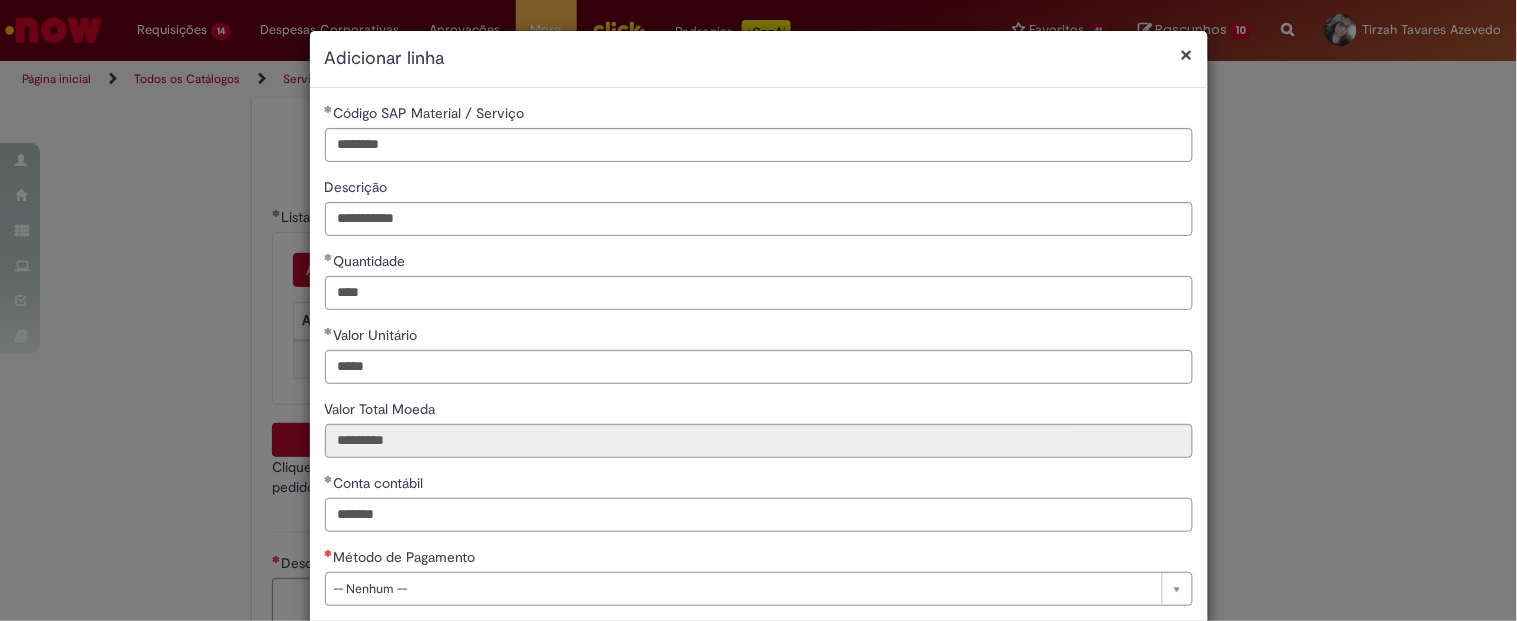scroll, scrollTop: 111, scrollLeft: 0, axis: vertical 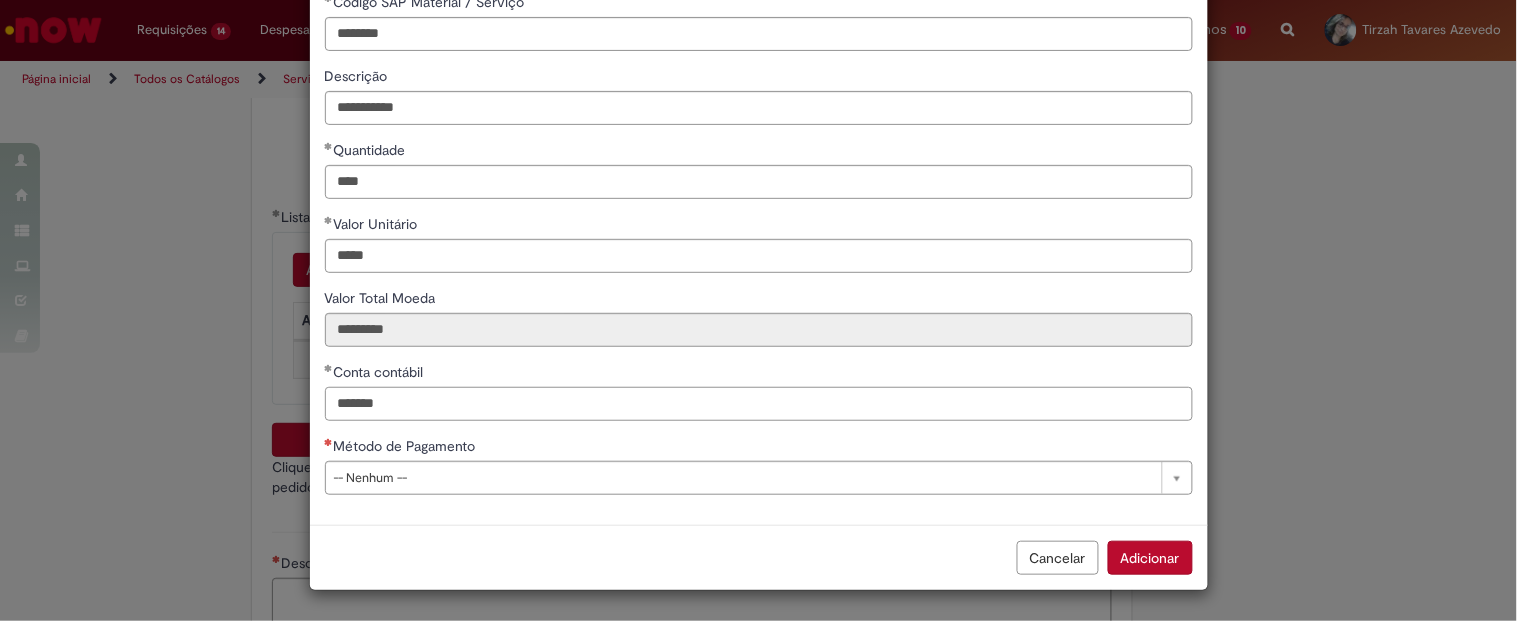 type on "*******" 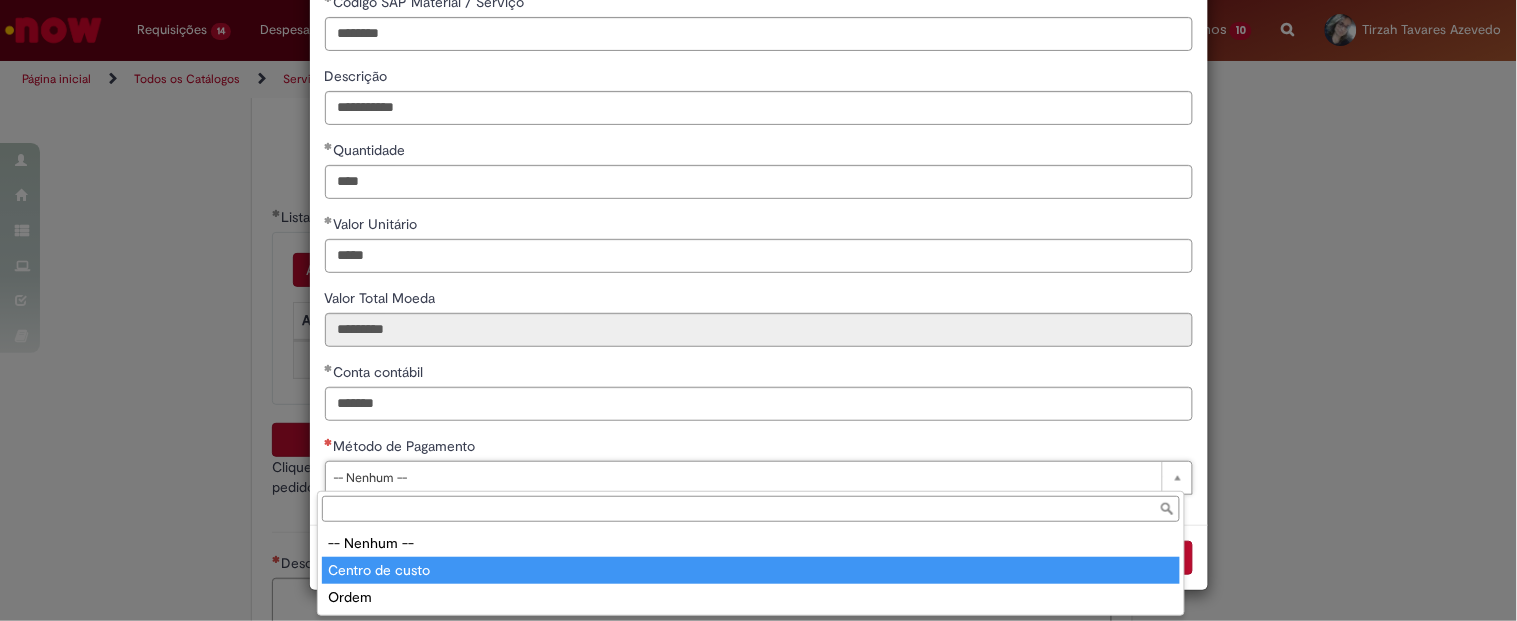 type on "**********" 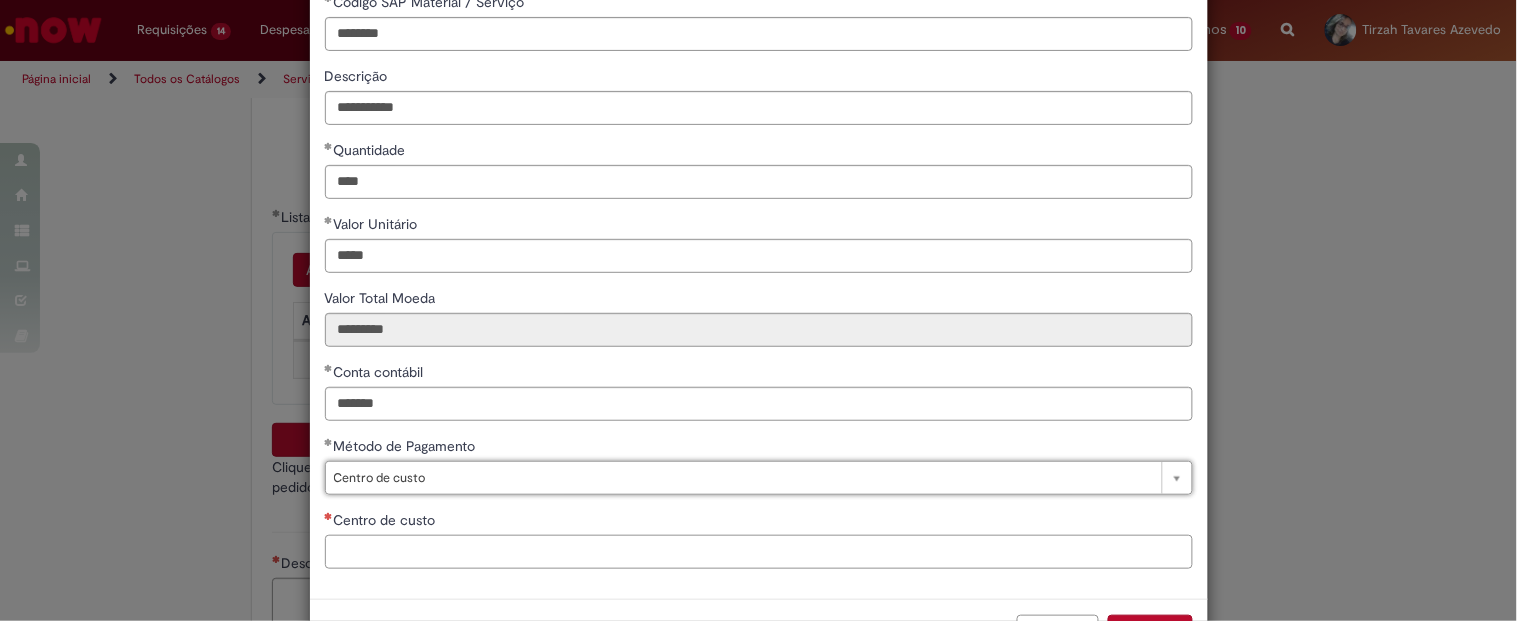 click on "Centro de custo" at bounding box center (759, 552) 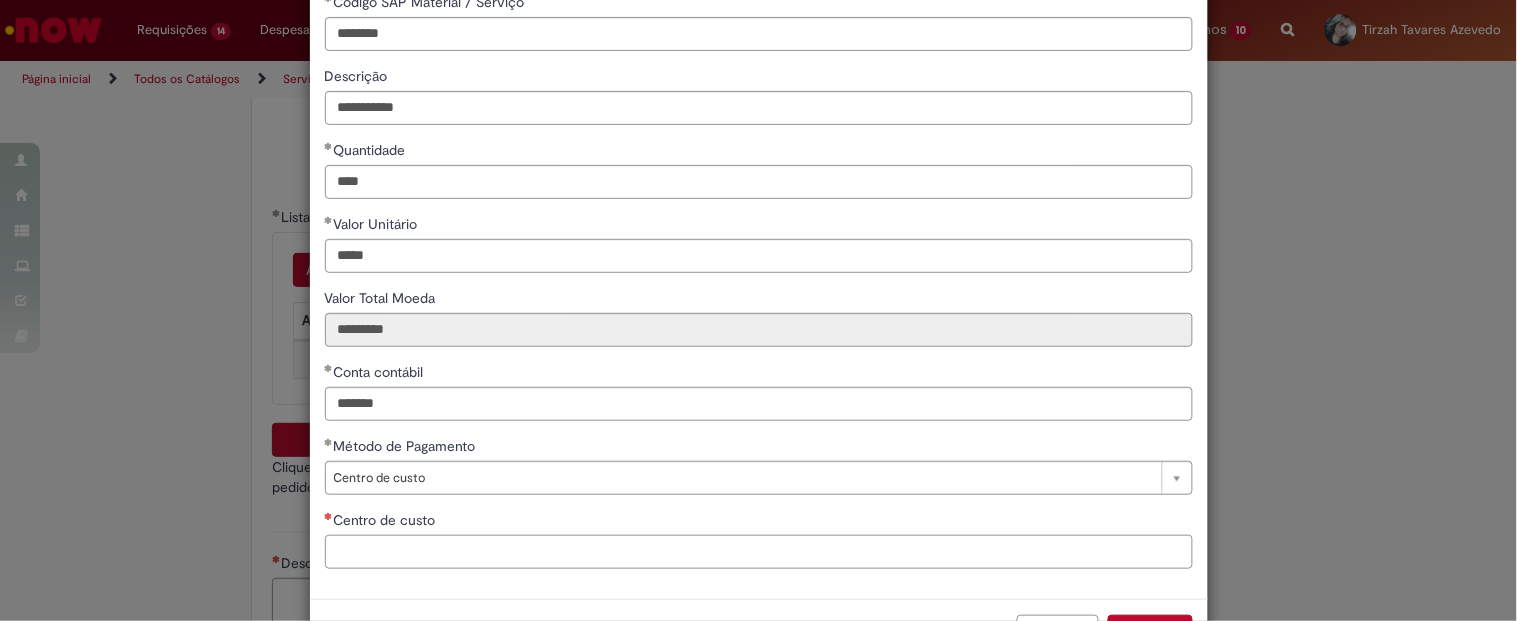 paste on "**********" 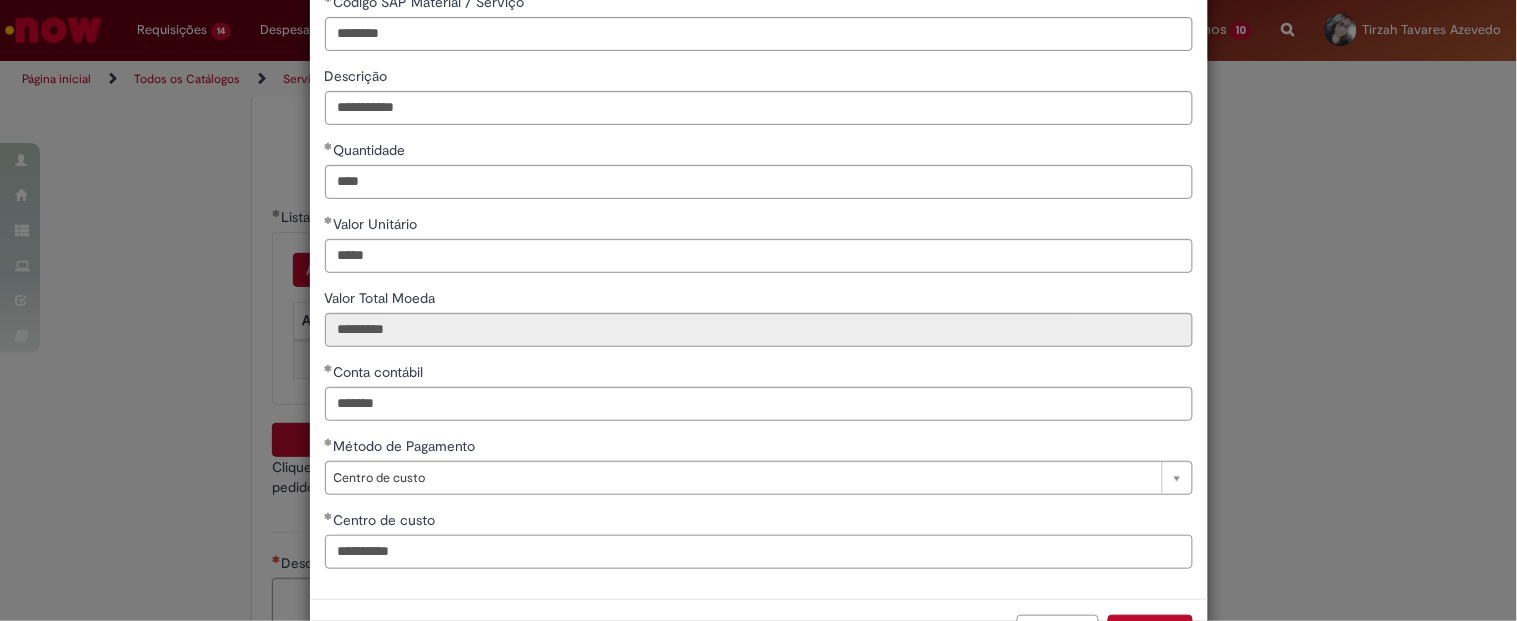 scroll, scrollTop: 185, scrollLeft: 0, axis: vertical 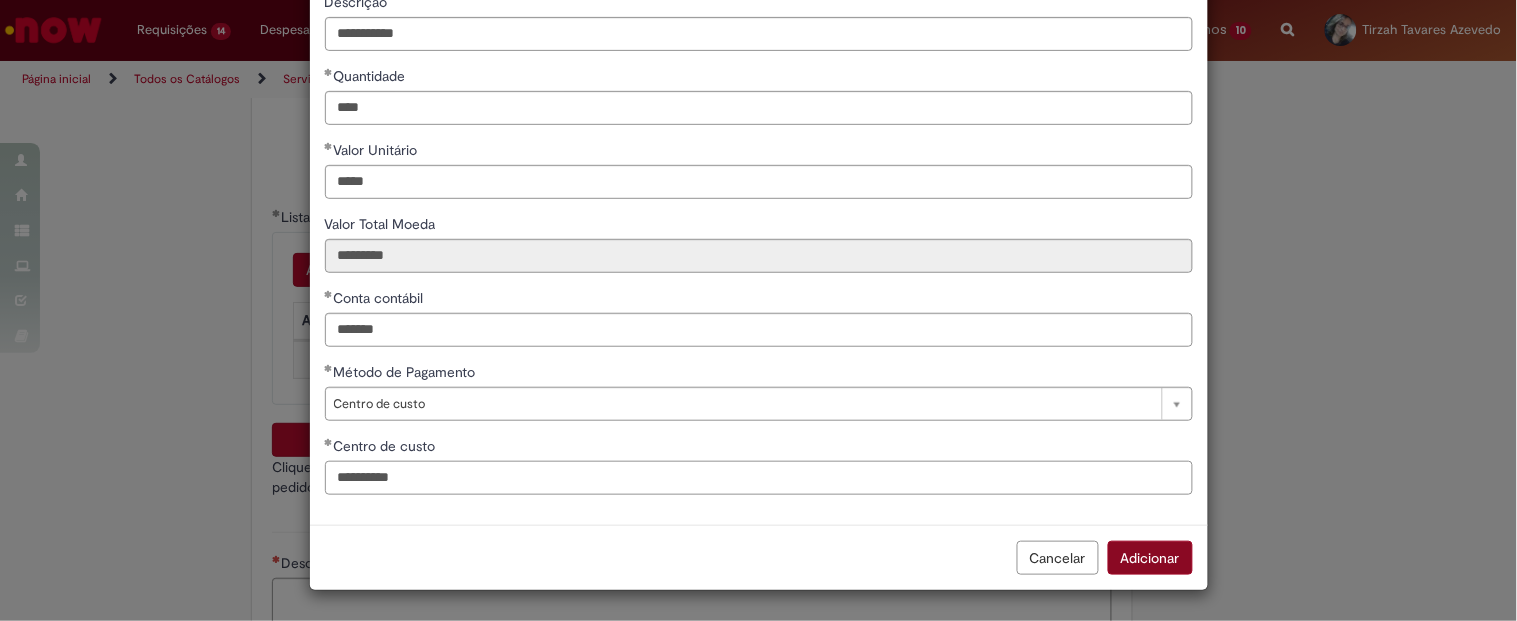 type on "**********" 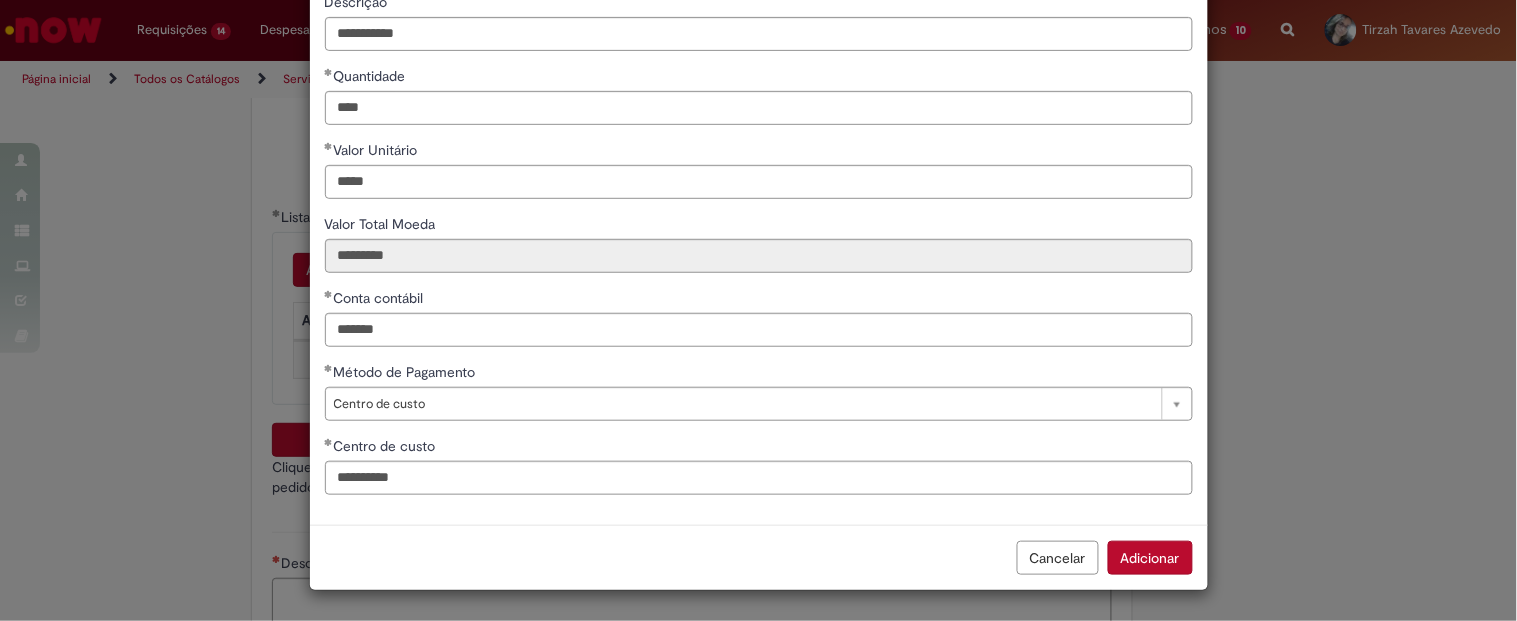 click on "Adicionar" at bounding box center (1150, 558) 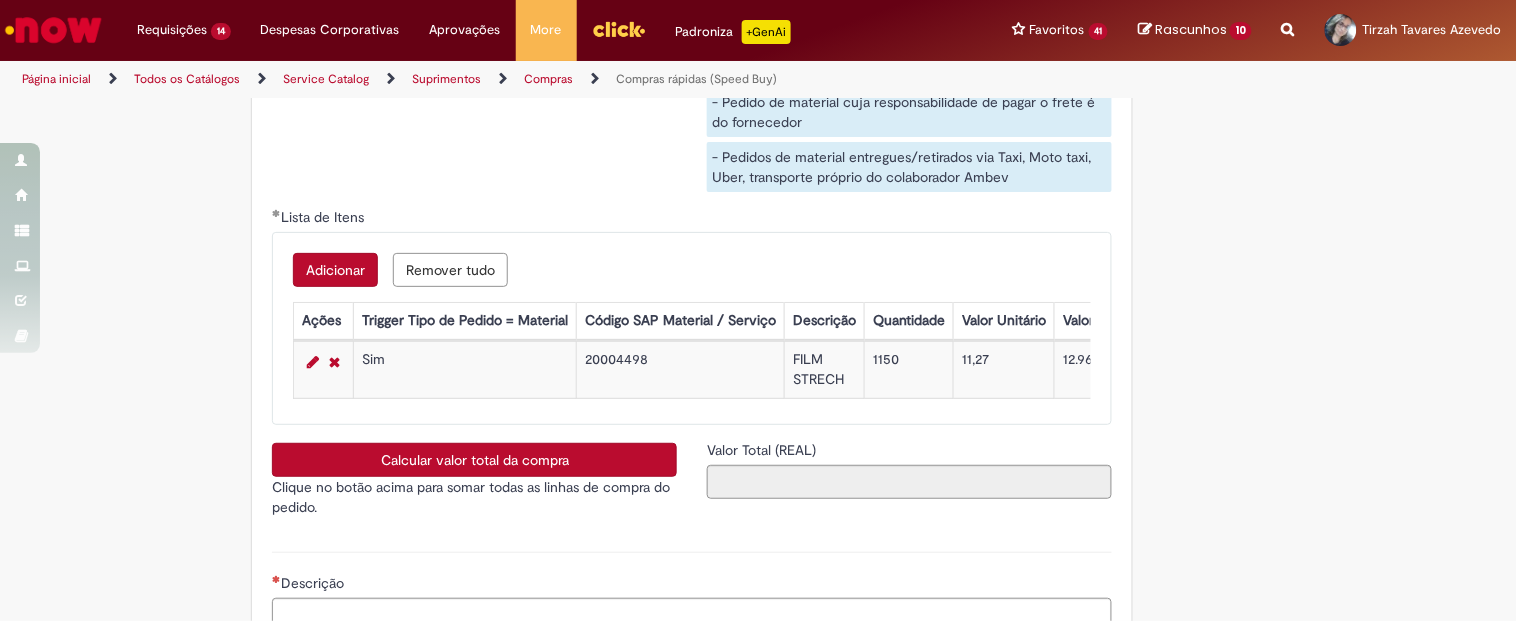 click on "Calcular valor total da compra" at bounding box center [474, 460] 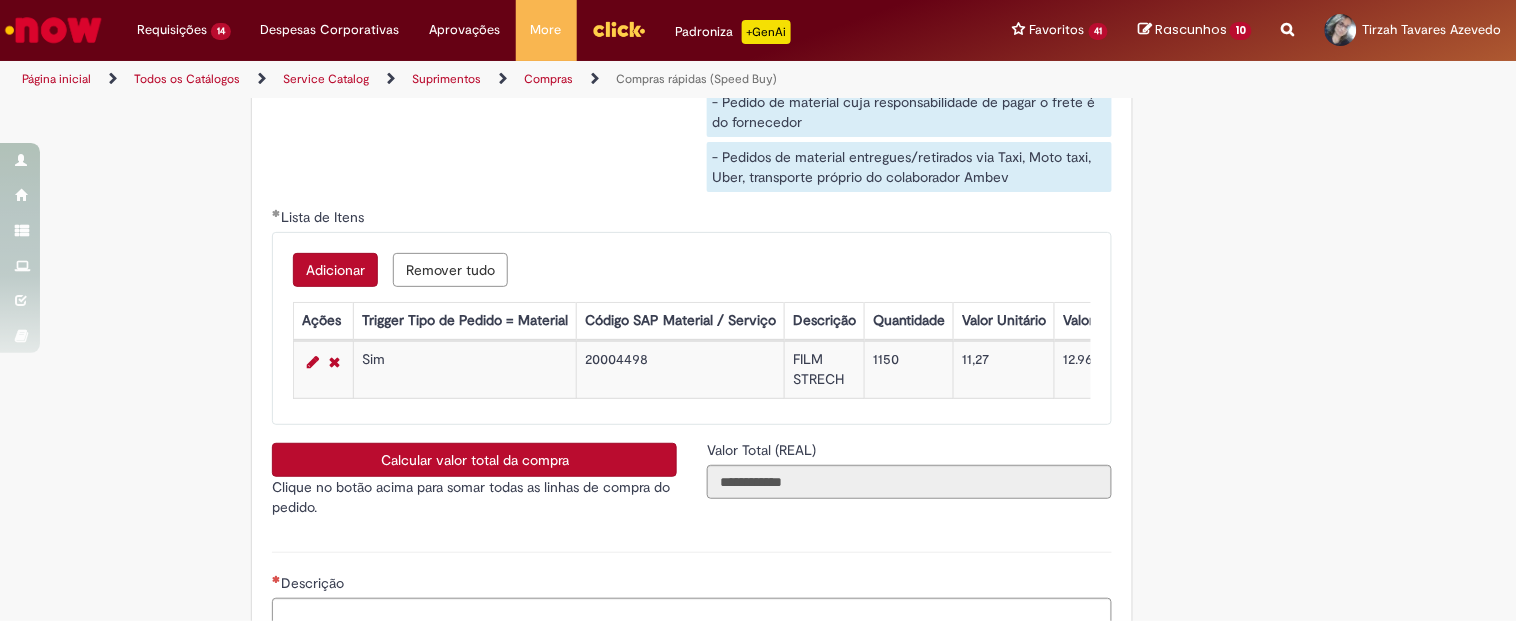 scroll, scrollTop: 3608, scrollLeft: 0, axis: vertical 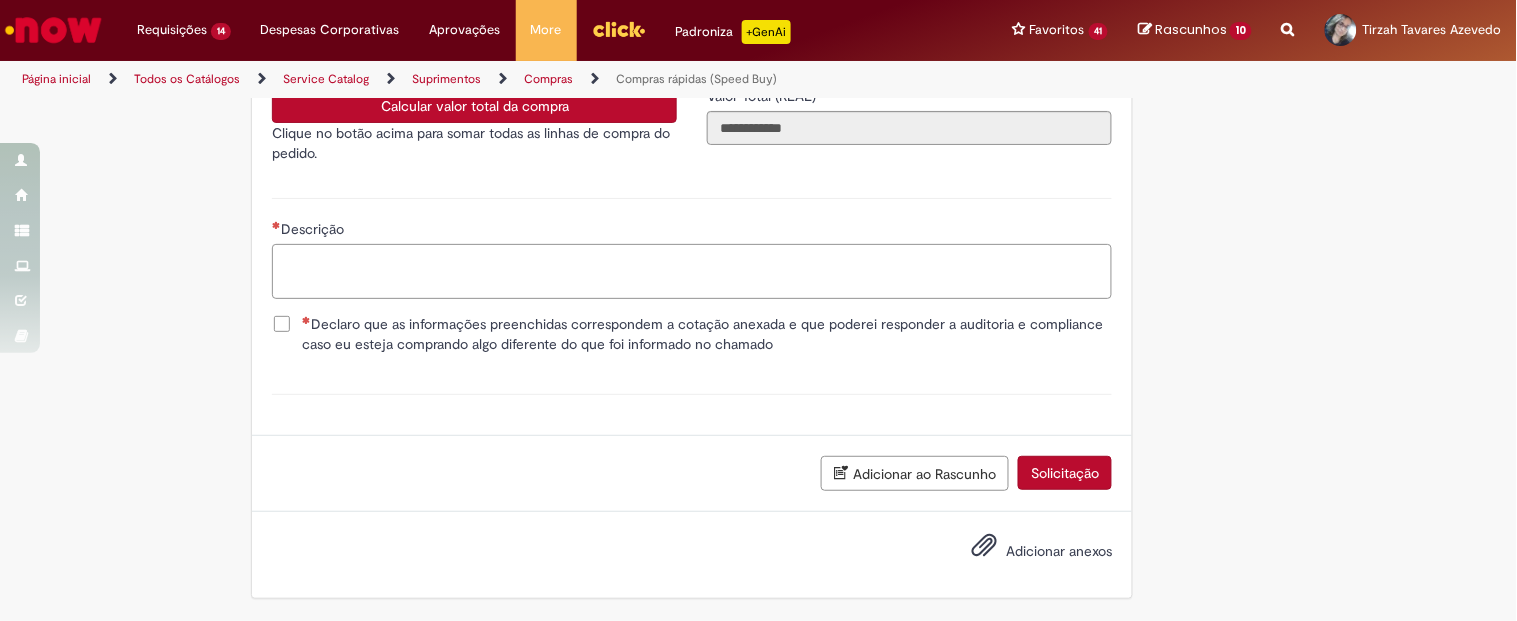 click on "Descrição" at bounding box center [692, 271] 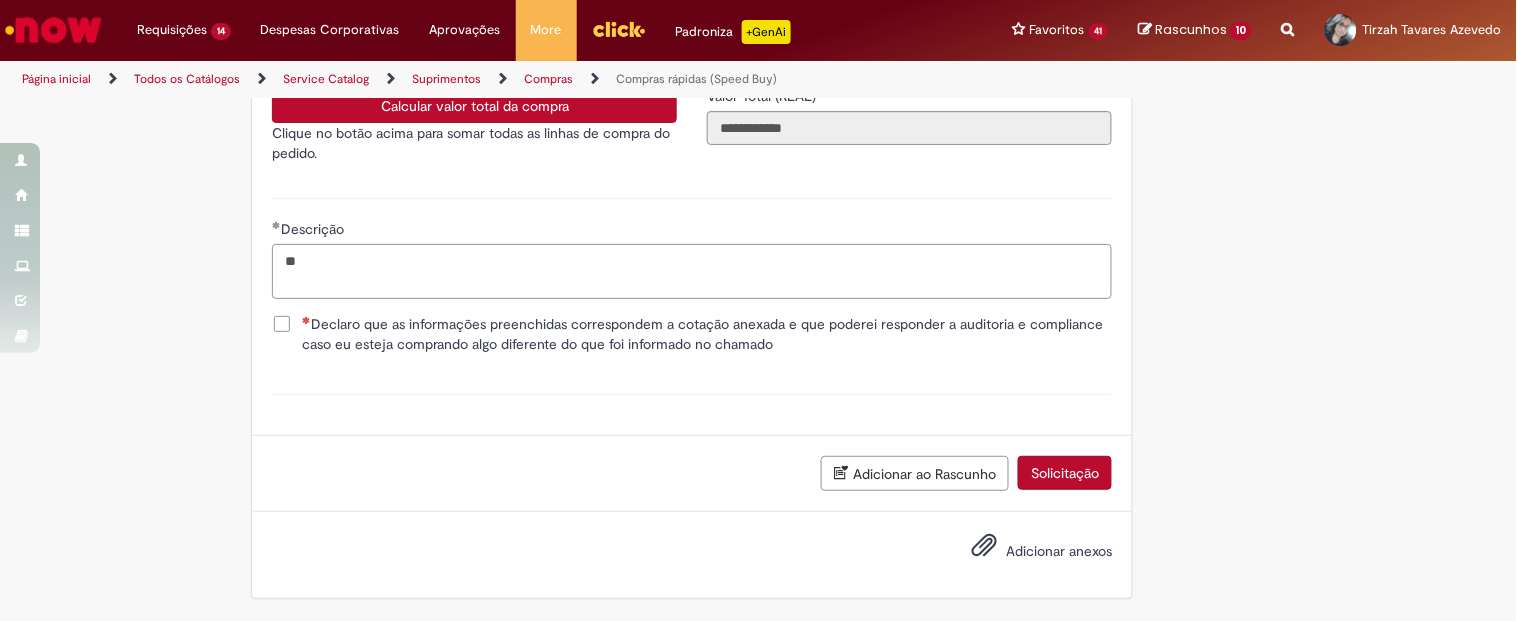 type on "*" 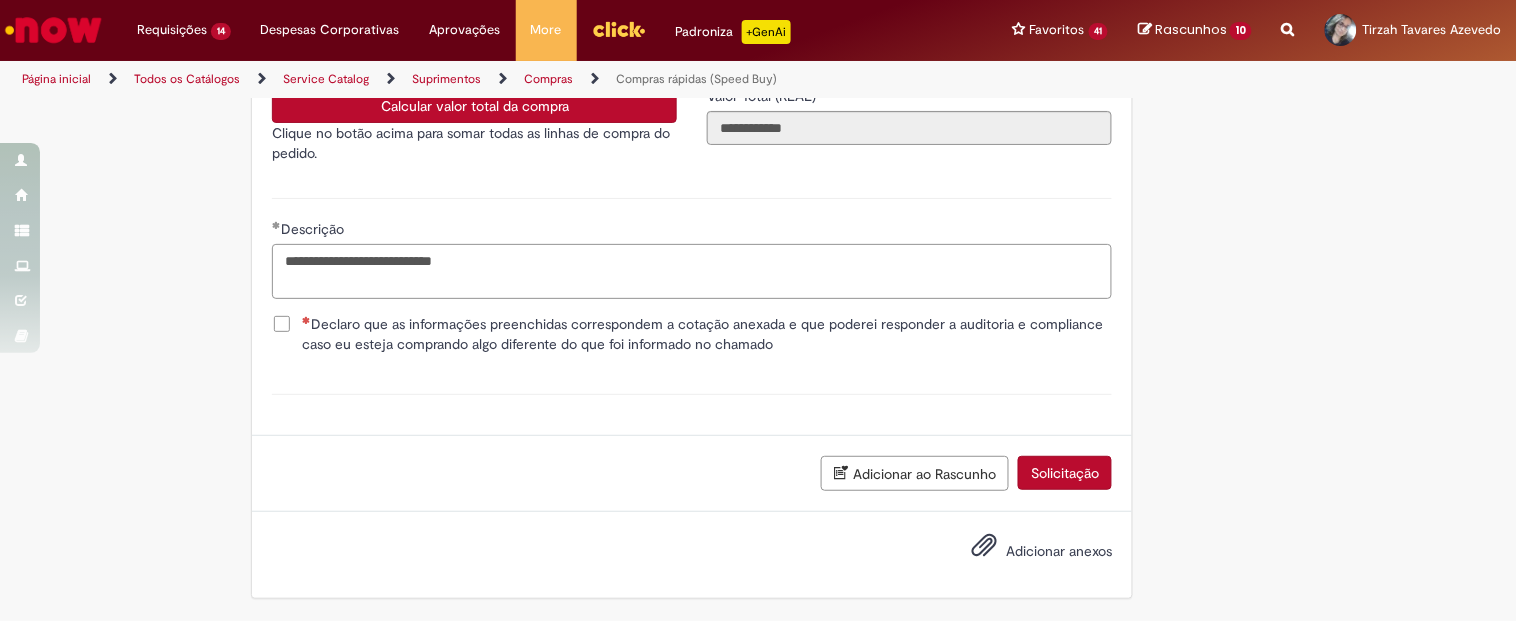 type on "**********" 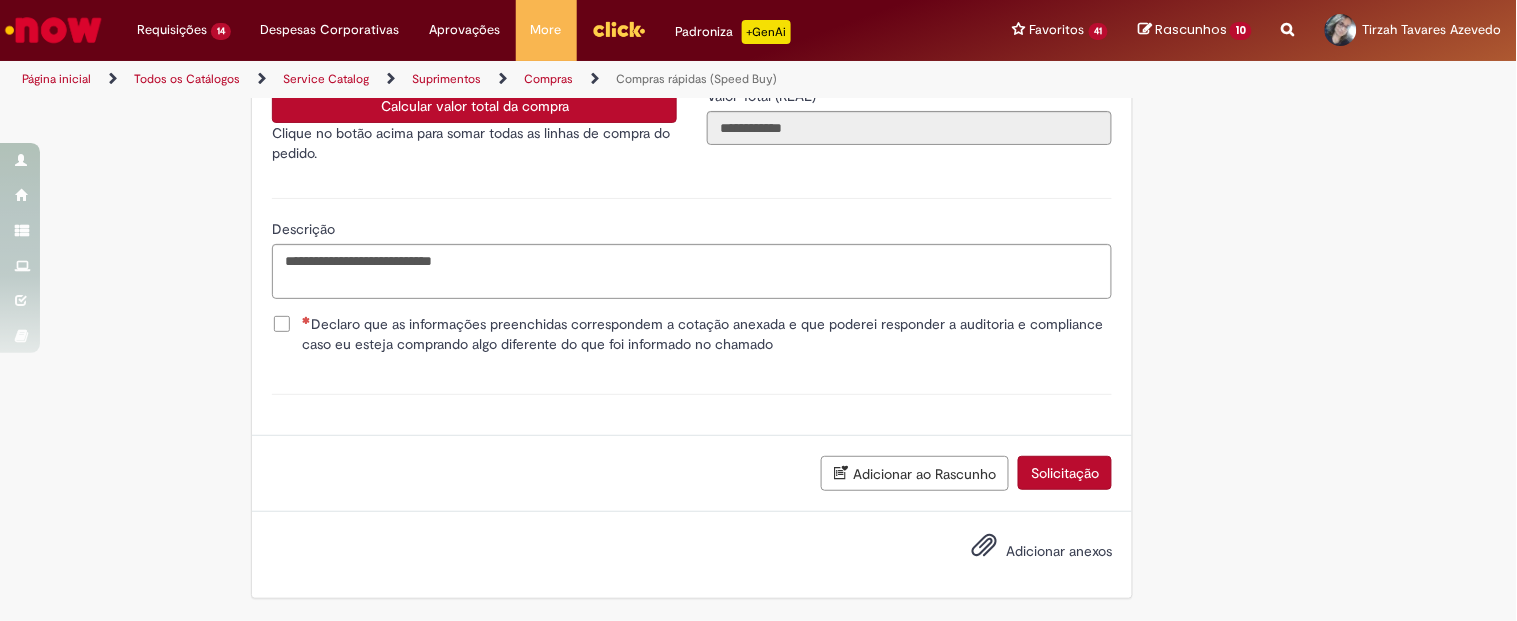 click on "Declaro que as informações preenchidas correspondem a cotação anexada e que poderei responder a auditoria e compliance caso eu esteja comprando algo diferente do que foi informado no chamado" at bounding box center [707, 334] 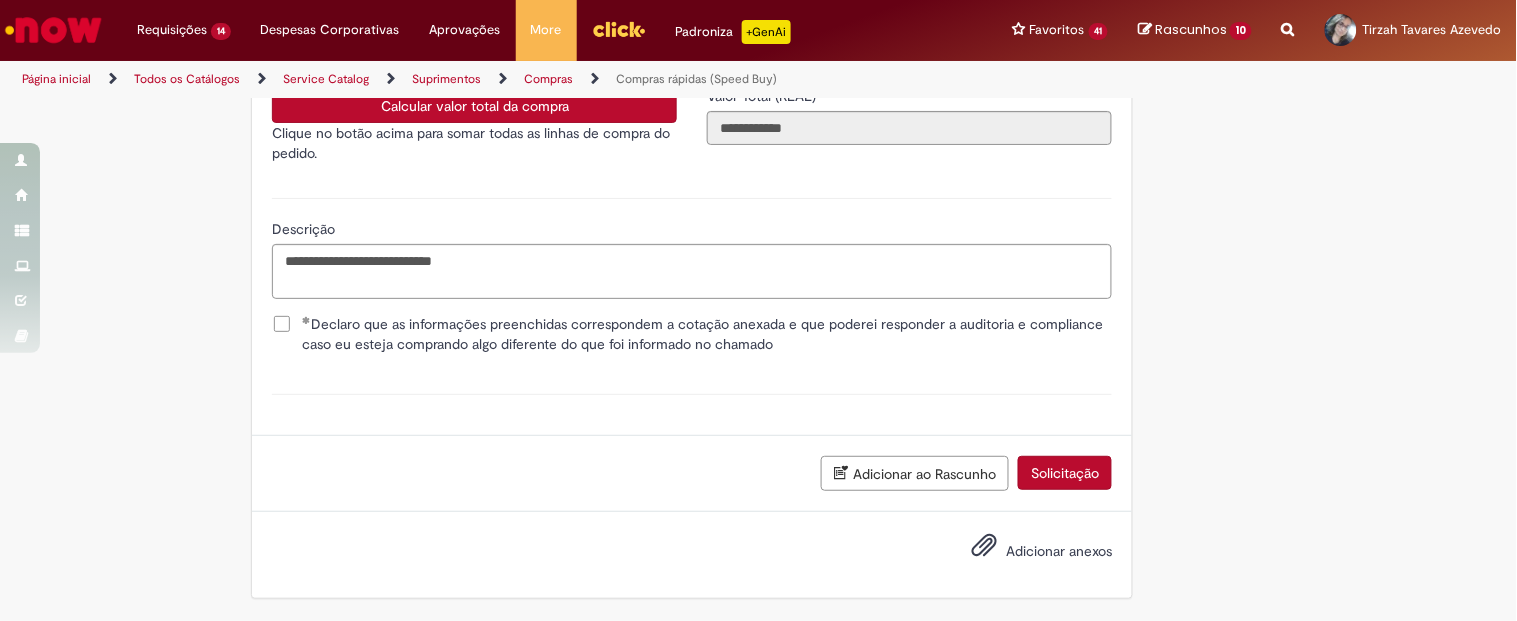 click on "Solicitação" at bounding box center [1065, 473] 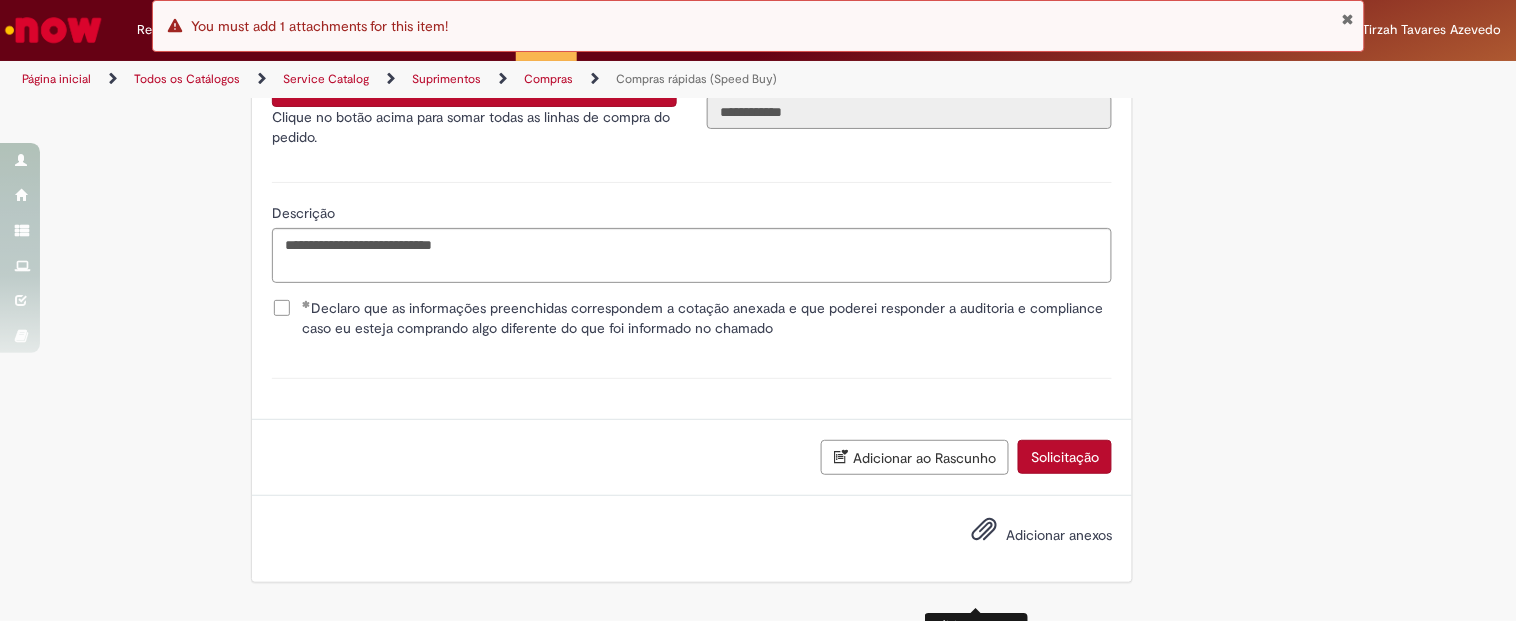 click on "Adicionar anexos" at bounding box center (984, 534) 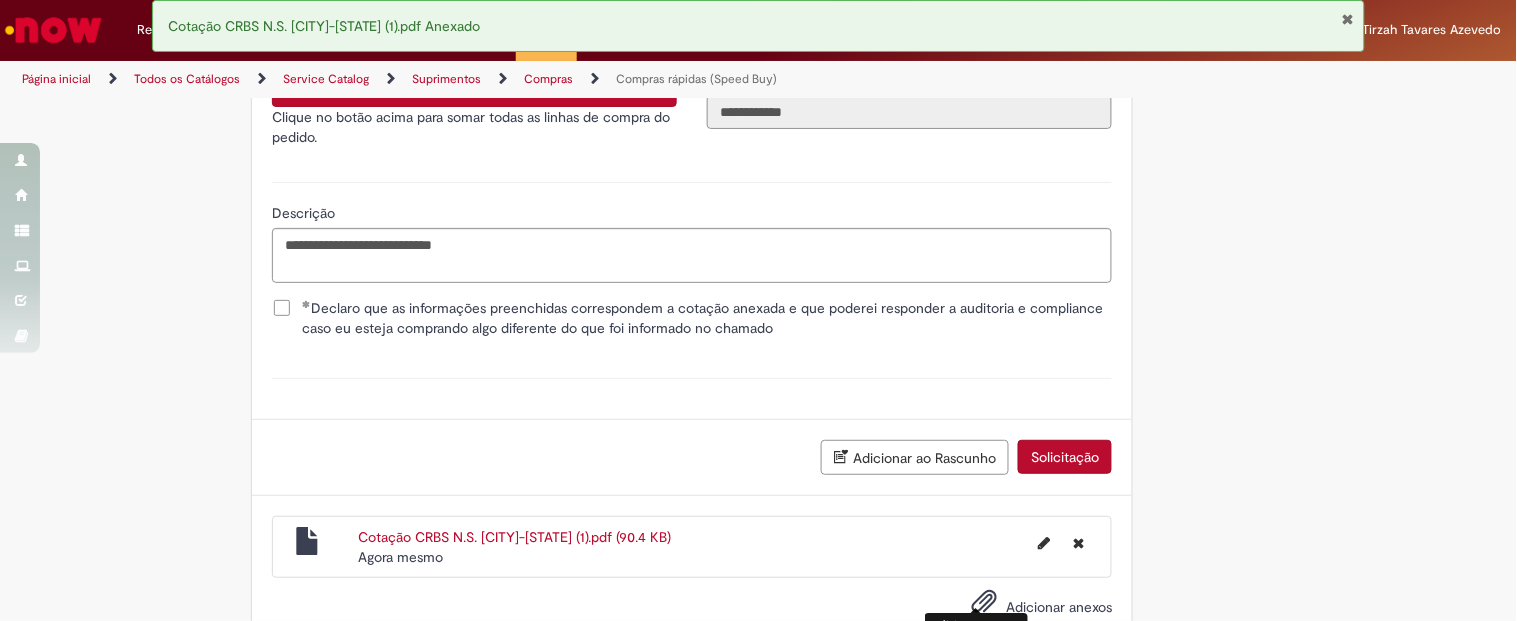 click on "Solicitação" at bounding box center (1065, 457) 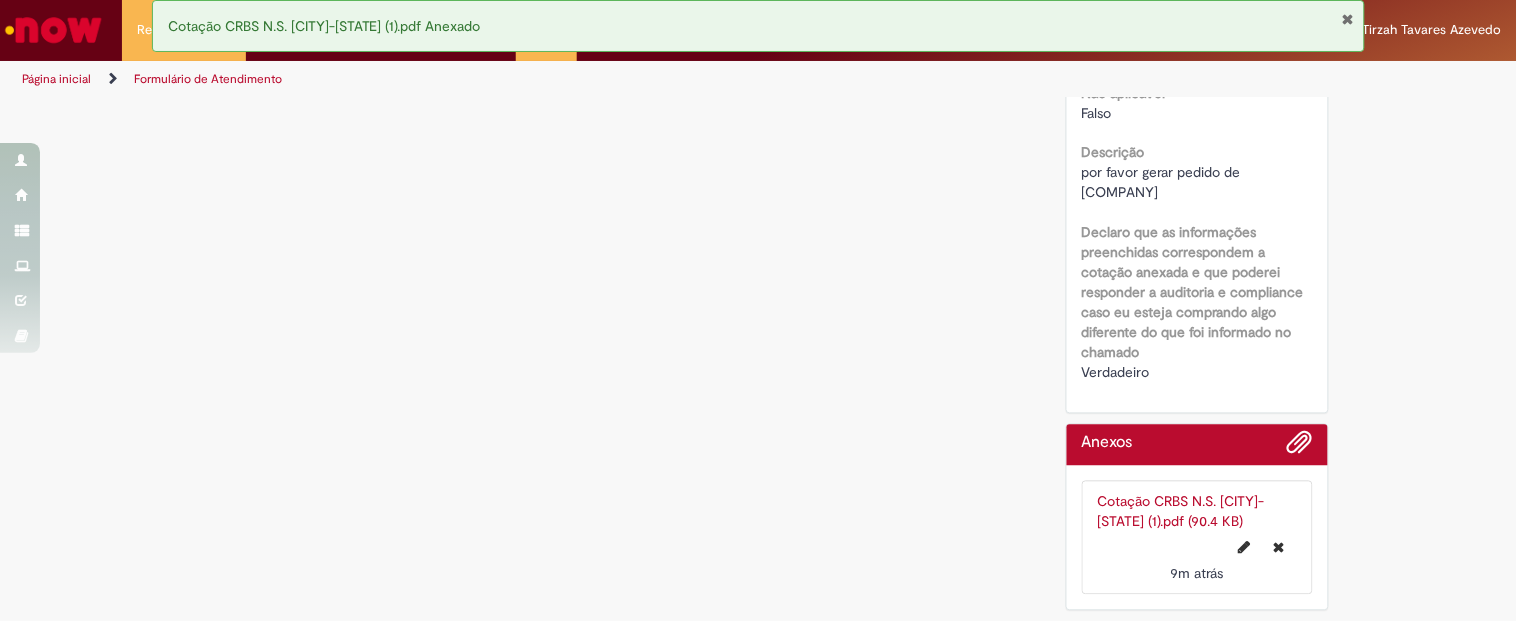 scroll, scrollTop: 0, scrollLeft: 0, axis: both 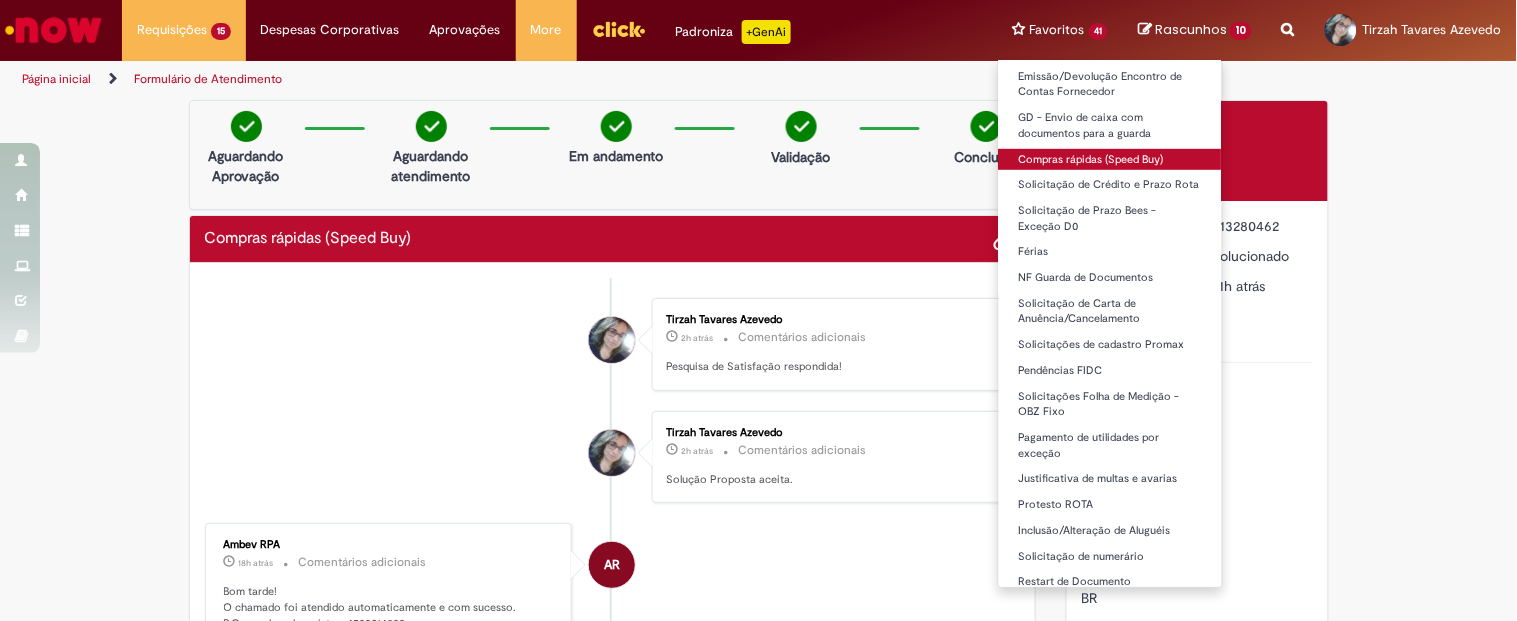 click on "Compras rápidas (Speed Buy)" at bounding box center (1111, 160) 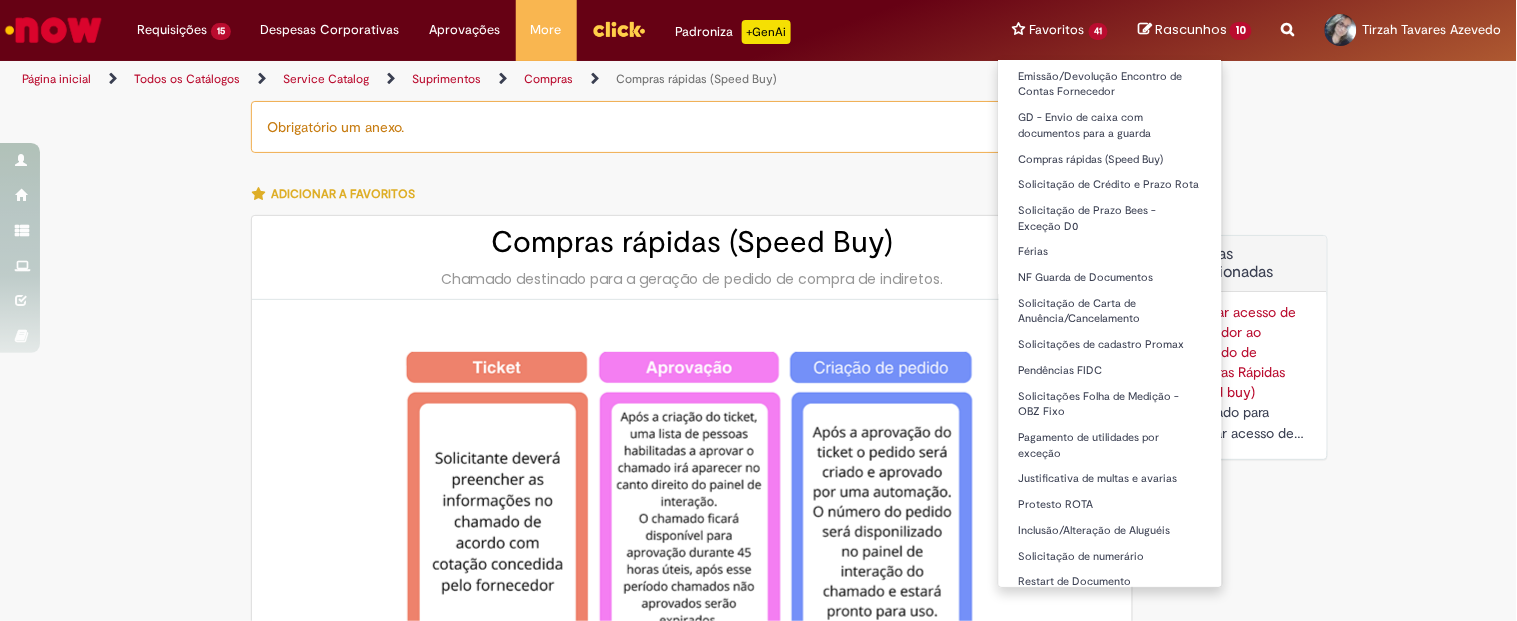 type on "**********" 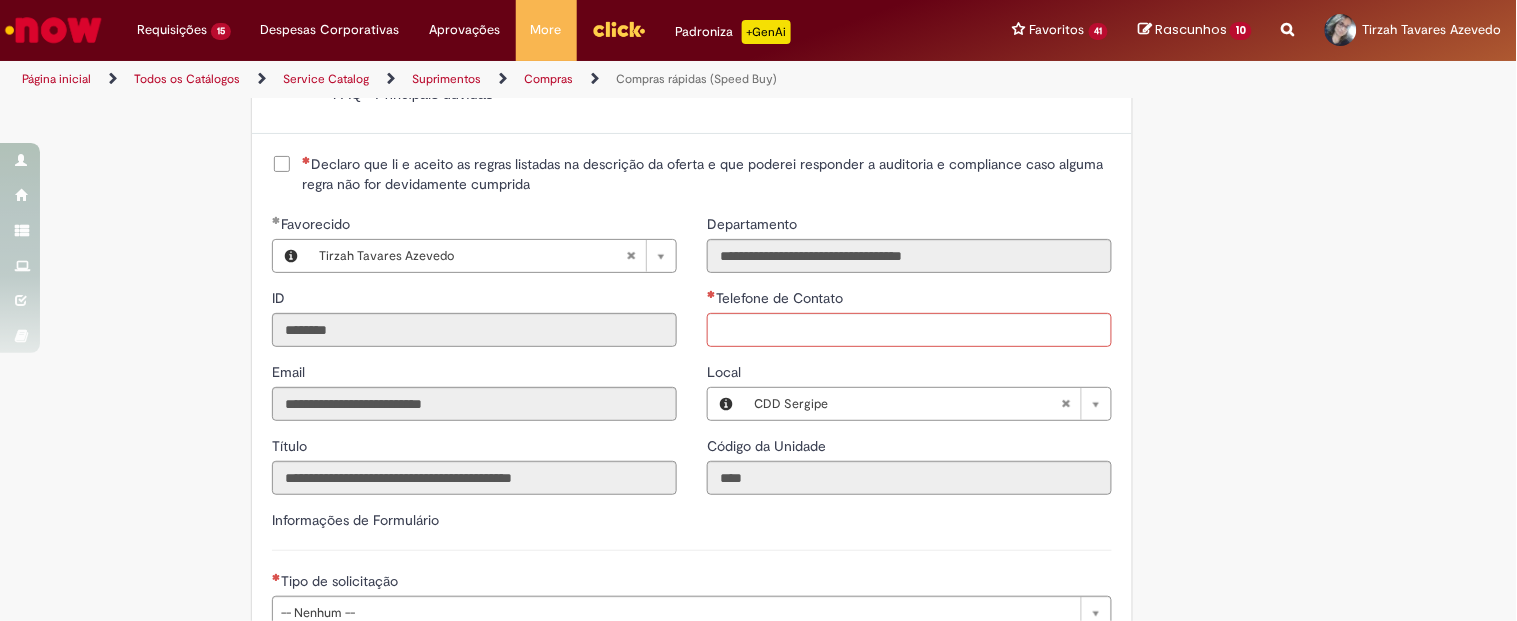 click on "Declaro que li e aceito as regras listadas na descrição da oferta e que poderei responder a auditoria e compliance caso alguma regra não for devidamente cumprida" at bounding box center [707, 174] 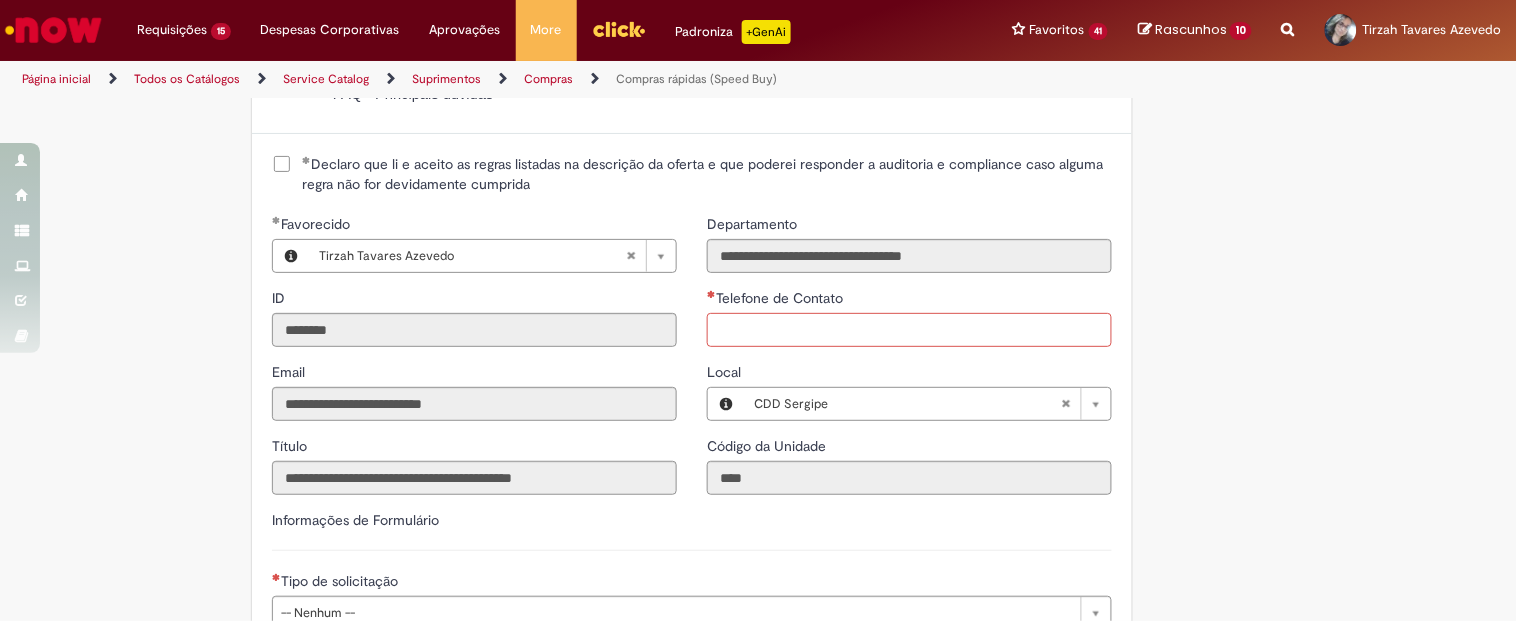 click on "Telefone de Contato" at bounding box center (909, 330) 